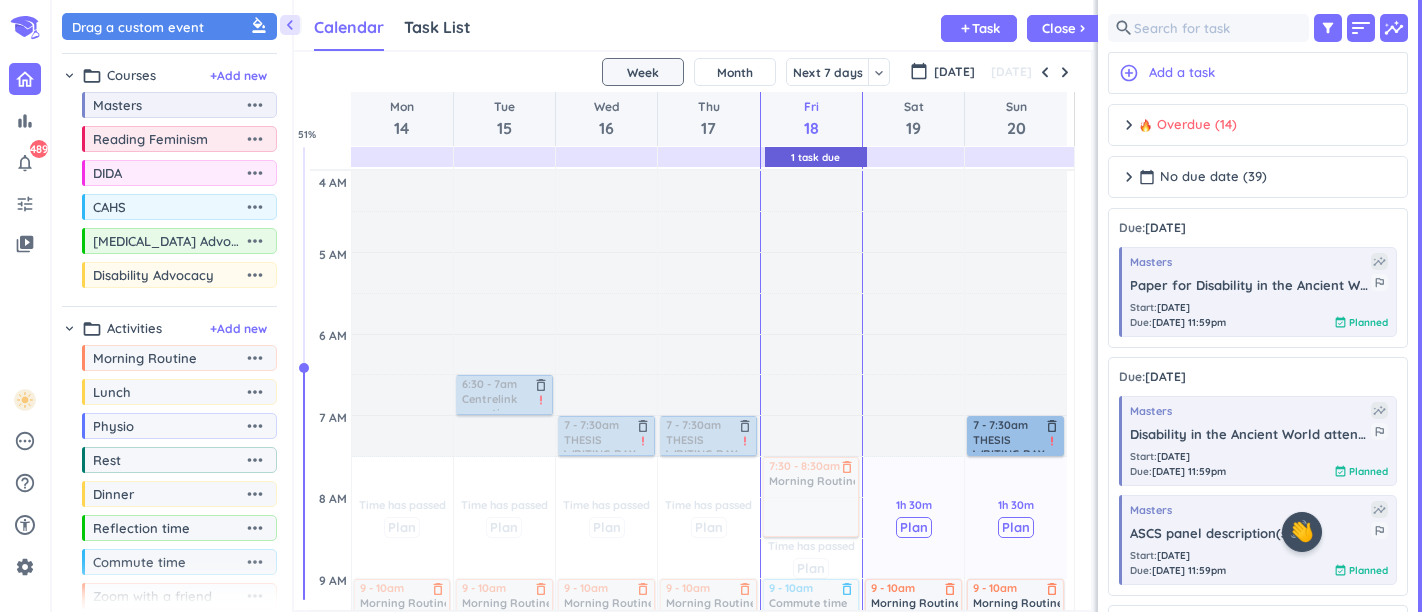 scroll, scrollTop: 0, scrollLeft: 0, axis: both 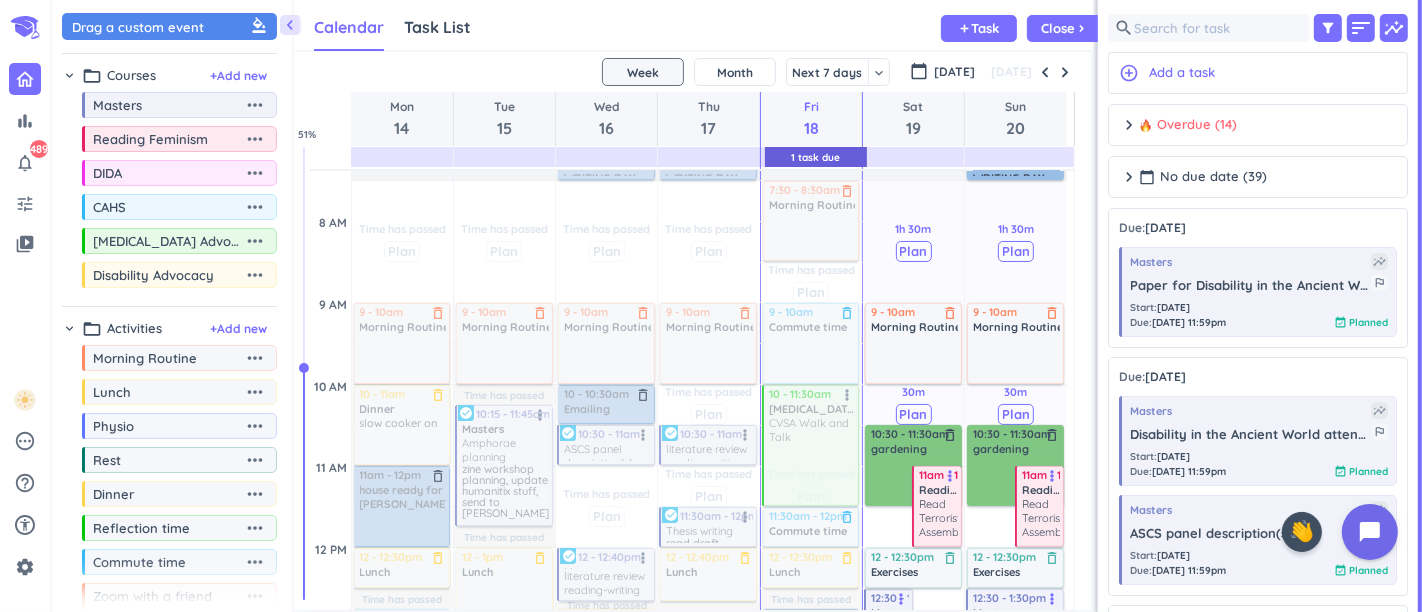drag, startPoint x: 806, startPoint y: 462, endPoint x: 808, endPoint y: 475, distance: 13.152946 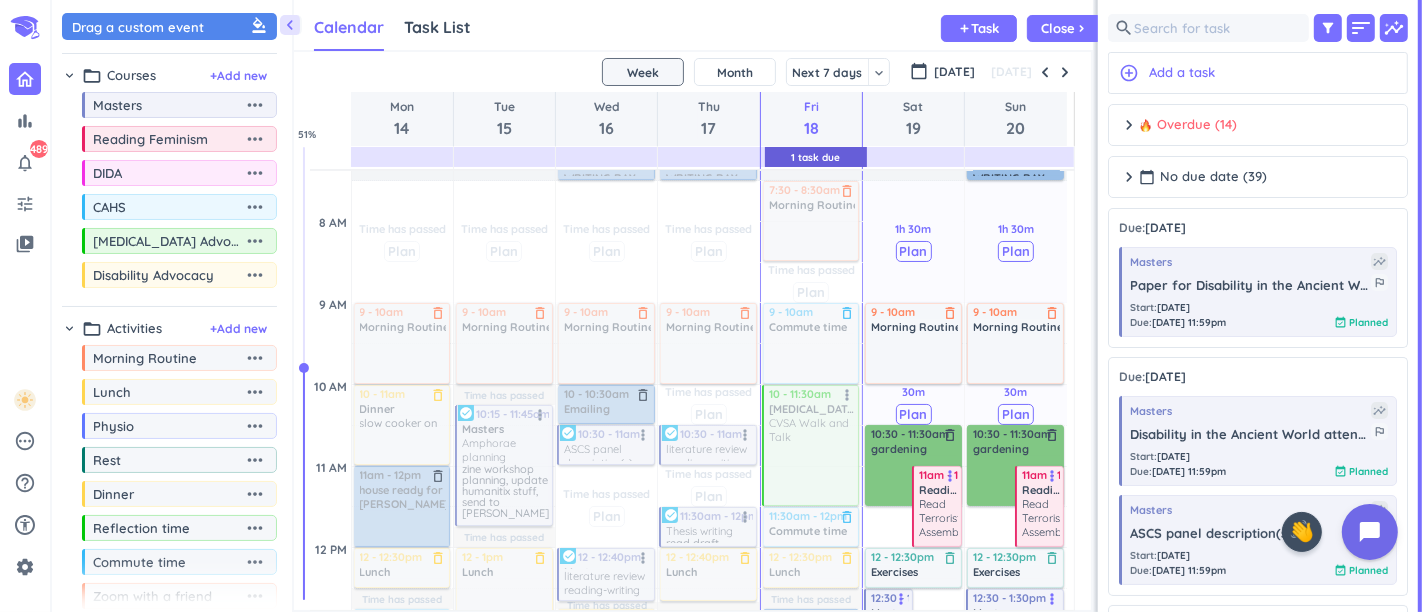 scroll, scrollTop: 387, scrollLeft: 0, axis: vertical 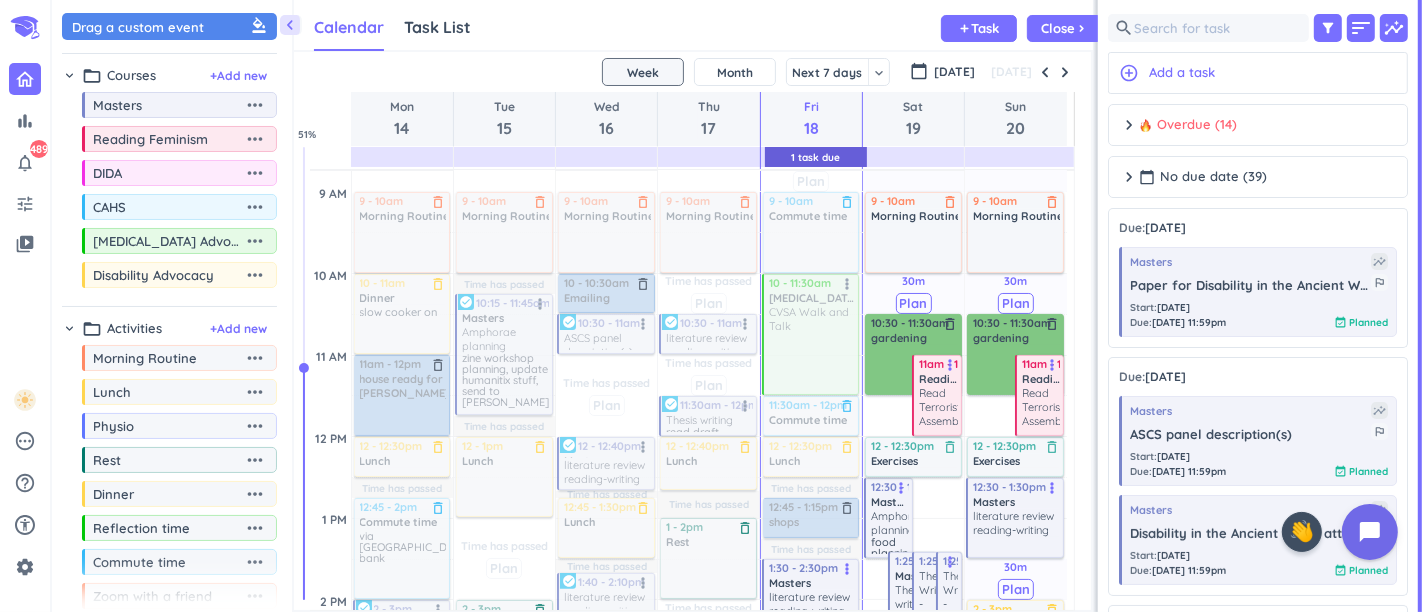 click on "Time has passed Past due Plan 1h  Past due Plan 30m Past due Plan 1h  Past due Plan Time has passed Time has passed 15m Extra Adjust Awake Time Adjust Awake Time 7:30 - 8:30am Morning Routine delete_outline 9 - 10am Commute time  delete_outline 10 - 11:30am Cancer Advocacy  CVSA Walk and Talk  more_vert 11:30am - 12pm Commute time  delete_outline 12 - 12:30pm Lunch delete_outline 12:45 - 1:15pm shops delete_outline 1:30 - 2:30pm Masters  literature review reading-writing more_vert 3:30 - 4:30pm Masters  AOS meetings Rebecca Menmuir paper more_vert 5 - 6pm Masters  ASCS panel description(s) read abstracts more_vert 6:15 - 8pm Dinner delete_outline leftovers 8 - 9pm Masters  Dido Project - creative journal more_vert 1  12:45 - 1:15pm shops delete_outline" at bounding box center [811, 763] 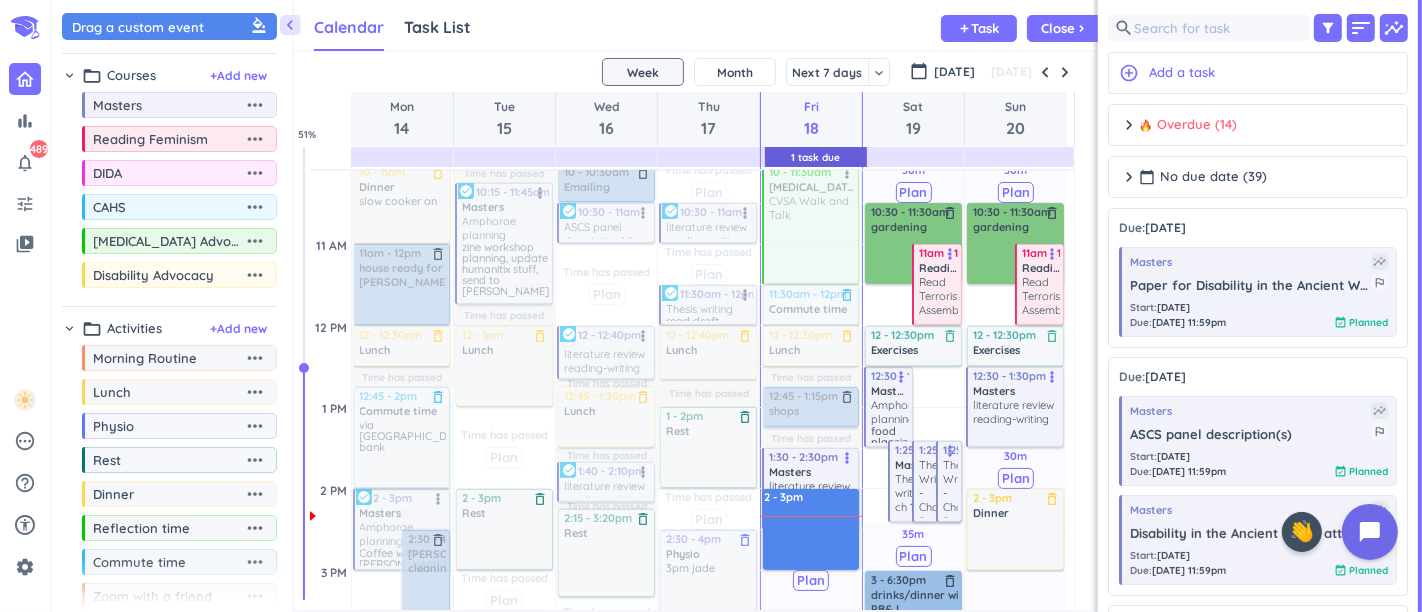 drag, startPoint x: 827, startPoint y: 554, endPoint x: 803, endPoint y: 507, distance: 52.773098 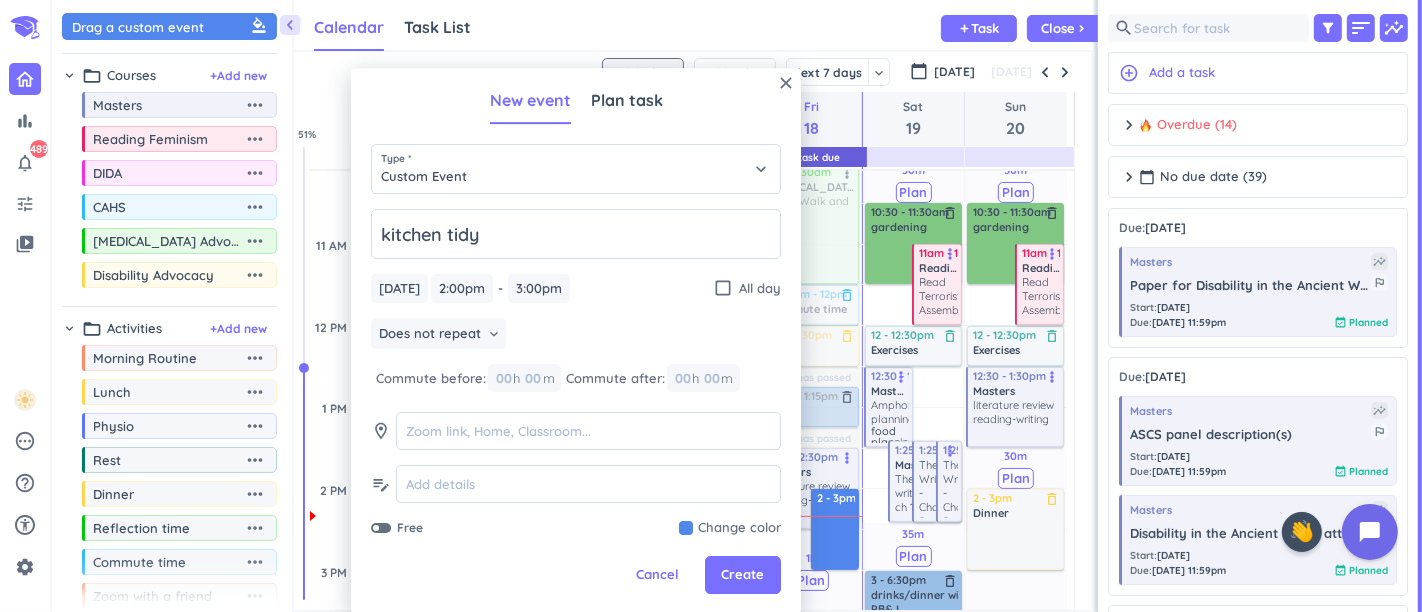 click at bounding box center [730, 529] 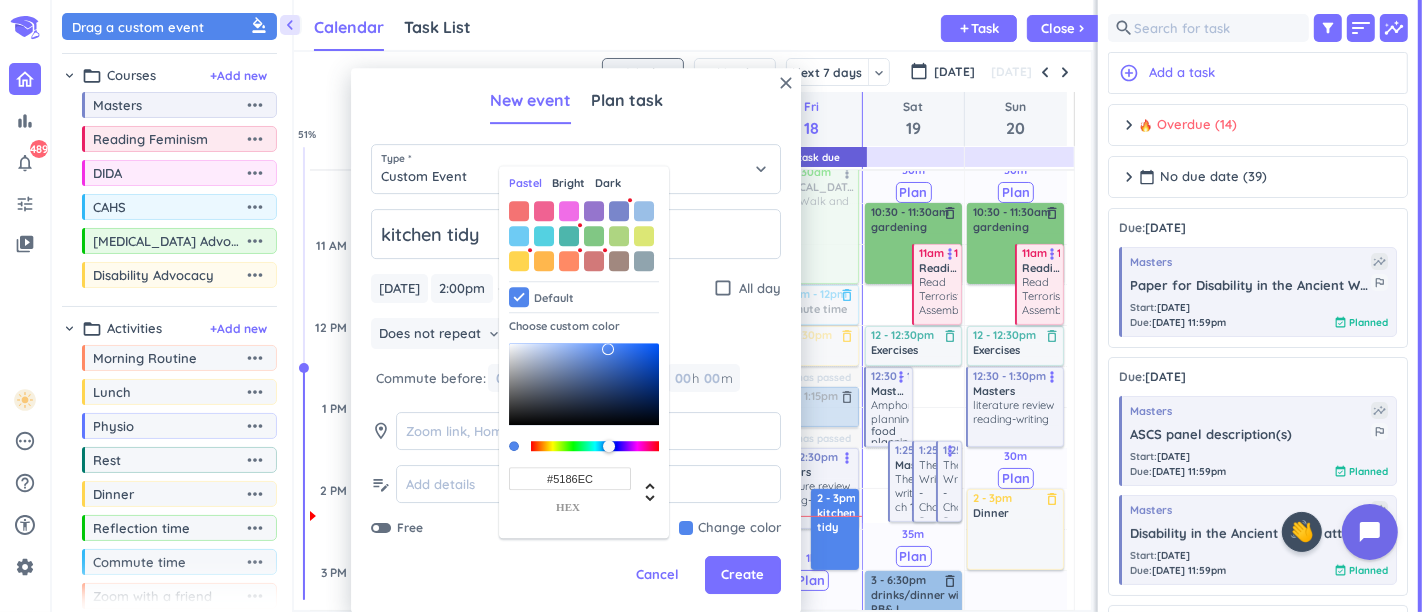 click at bounding box center [644, 211] 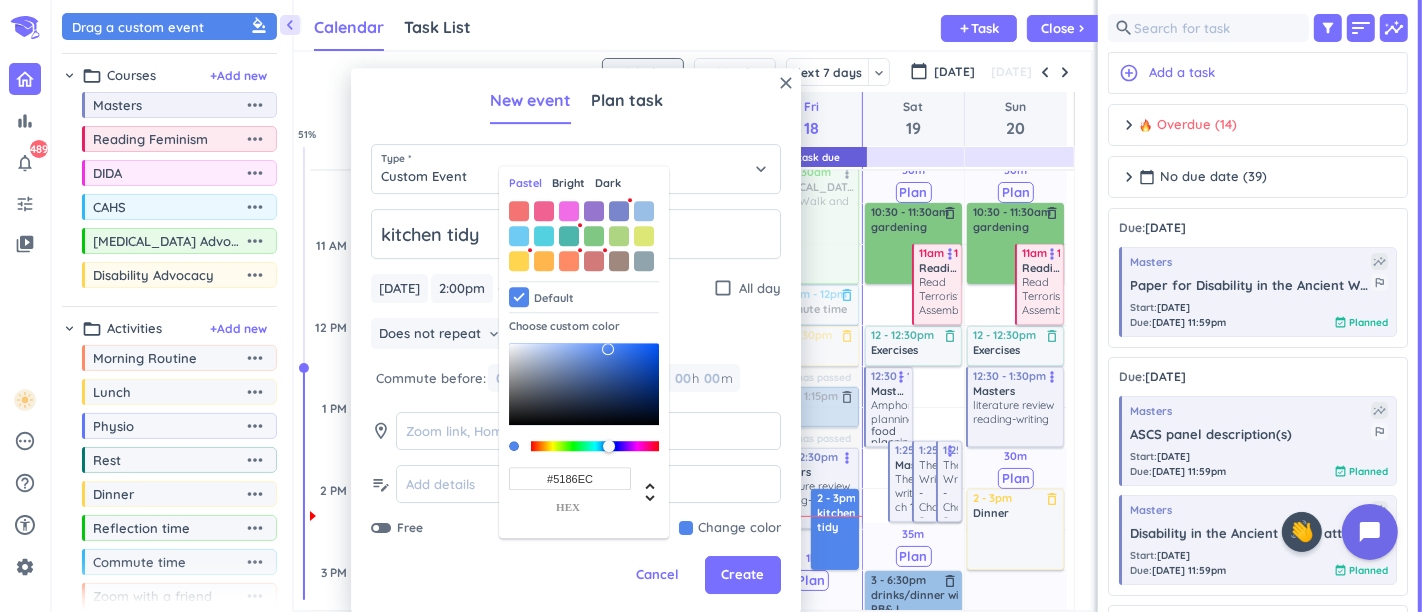 type on "#9ABFE7" 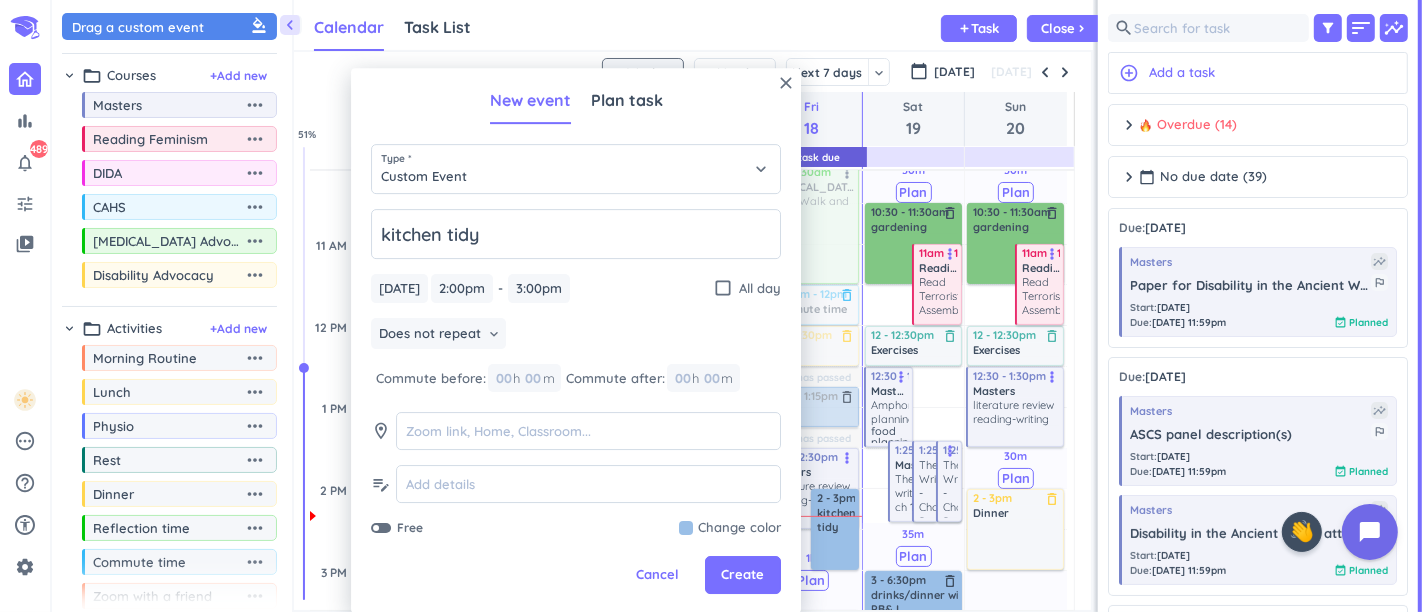 click on "Create" at bounding box center (743, 576) 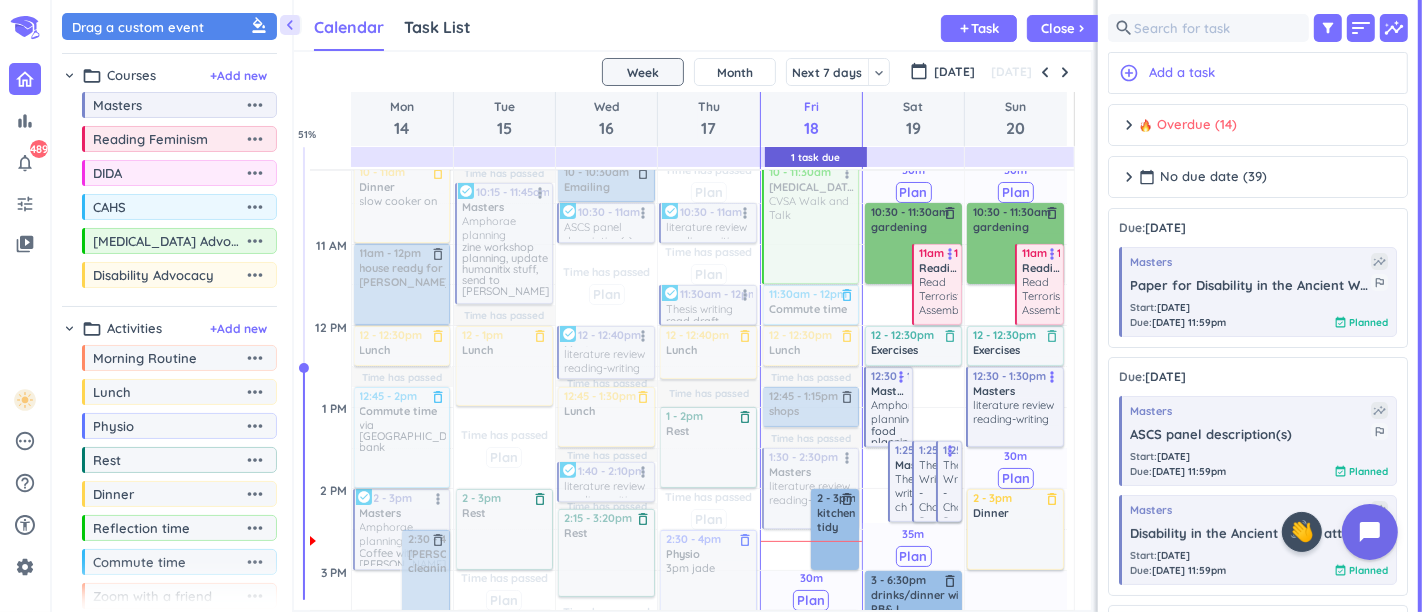 click at bounding box center [810, 407] 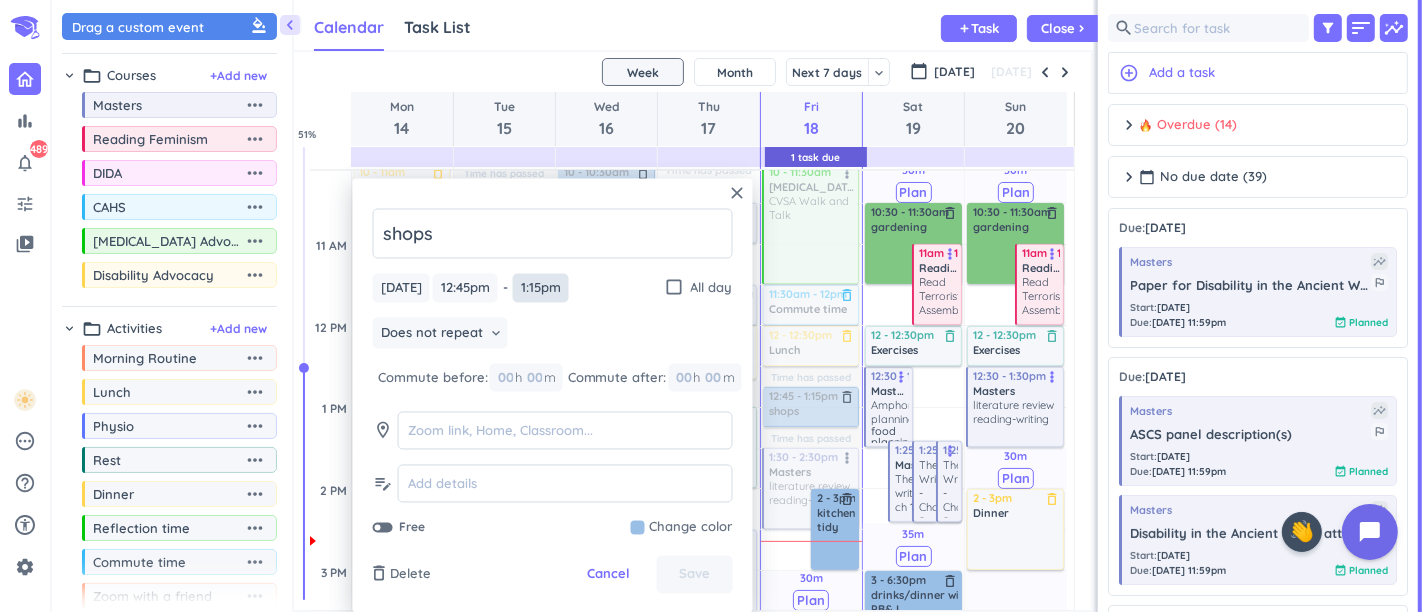 click on "1:15pm" at bounding box center (541, 288) 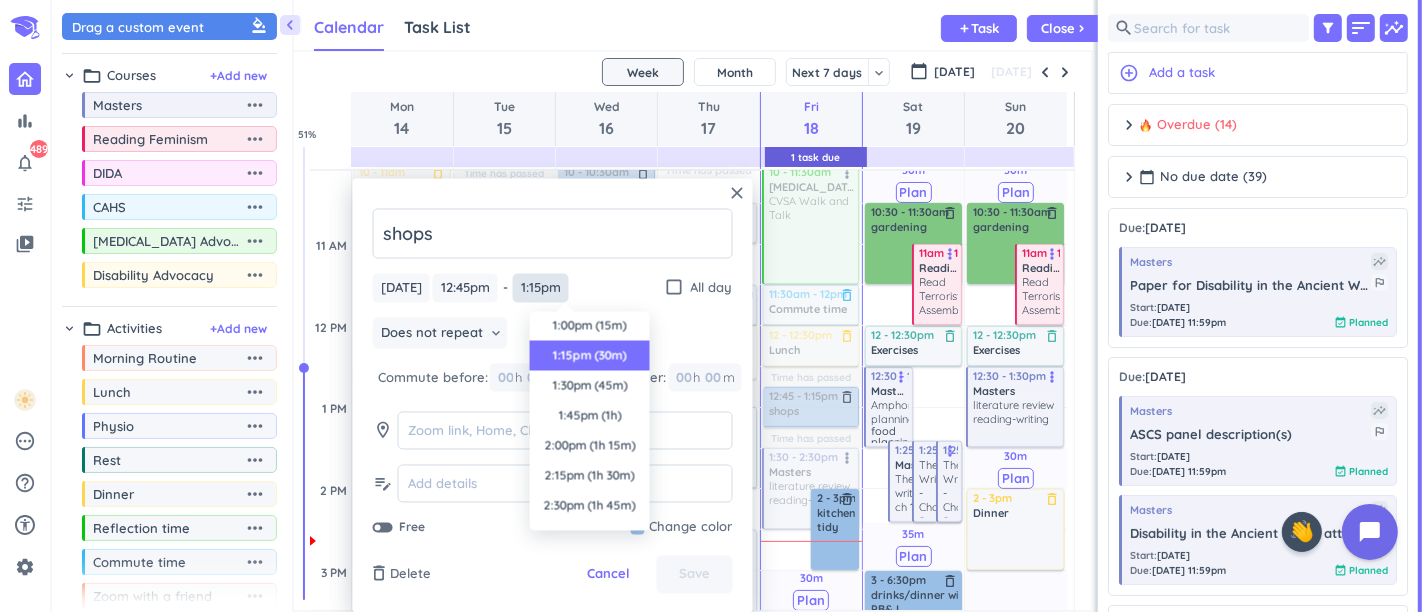 scroll, scrollTop: 0, scrollLeft: 0, axis: both 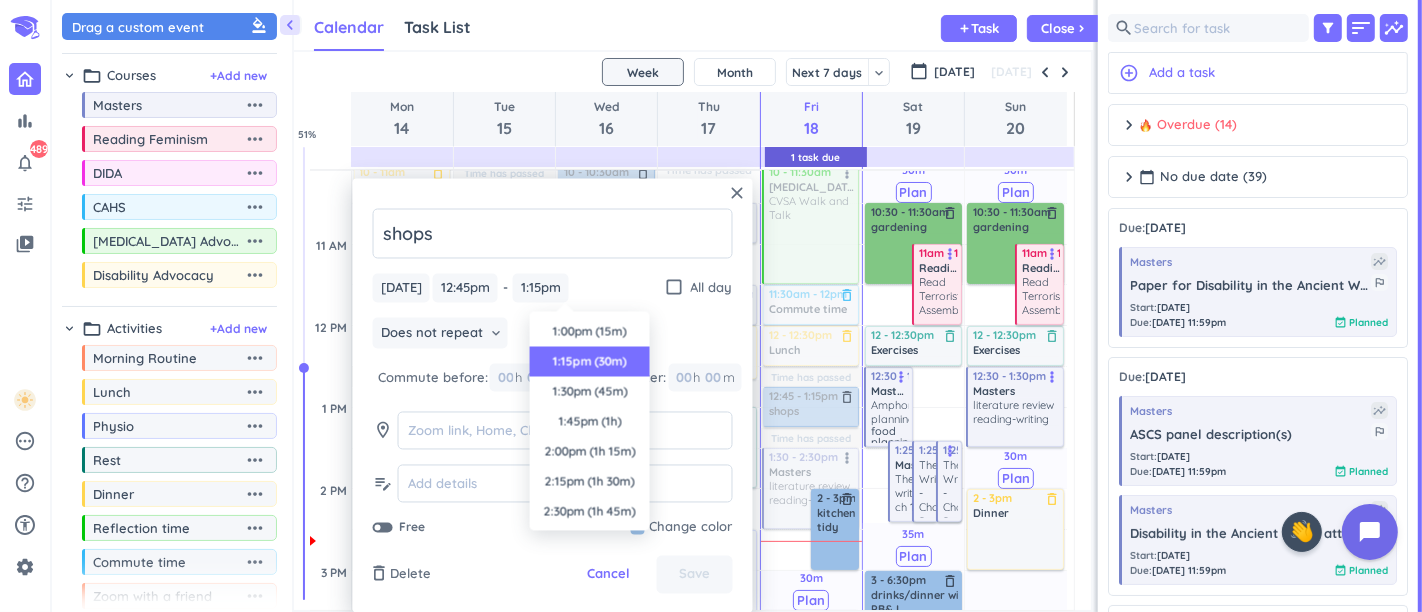 click on "1:30pm (45m)" at bounding box center [590, 392] 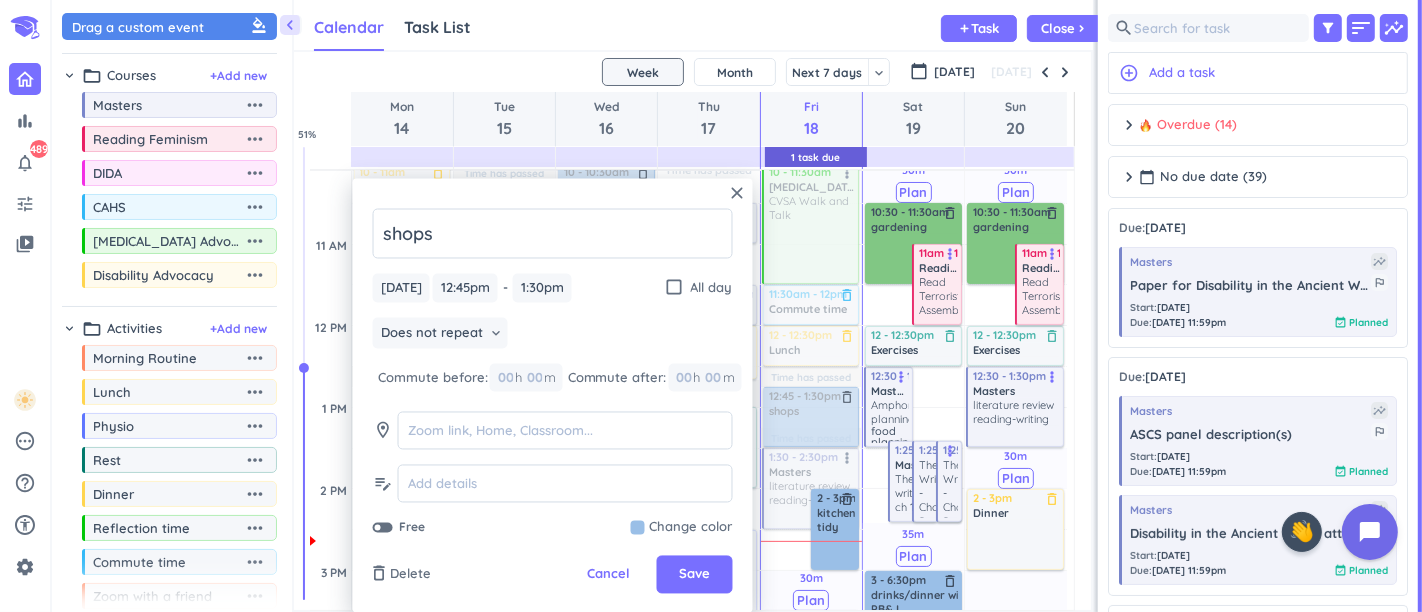 drag, startPoint x: 717, startPoint y: 556, endPoint x: 747, endPoint y: 560, distance: 30.265491 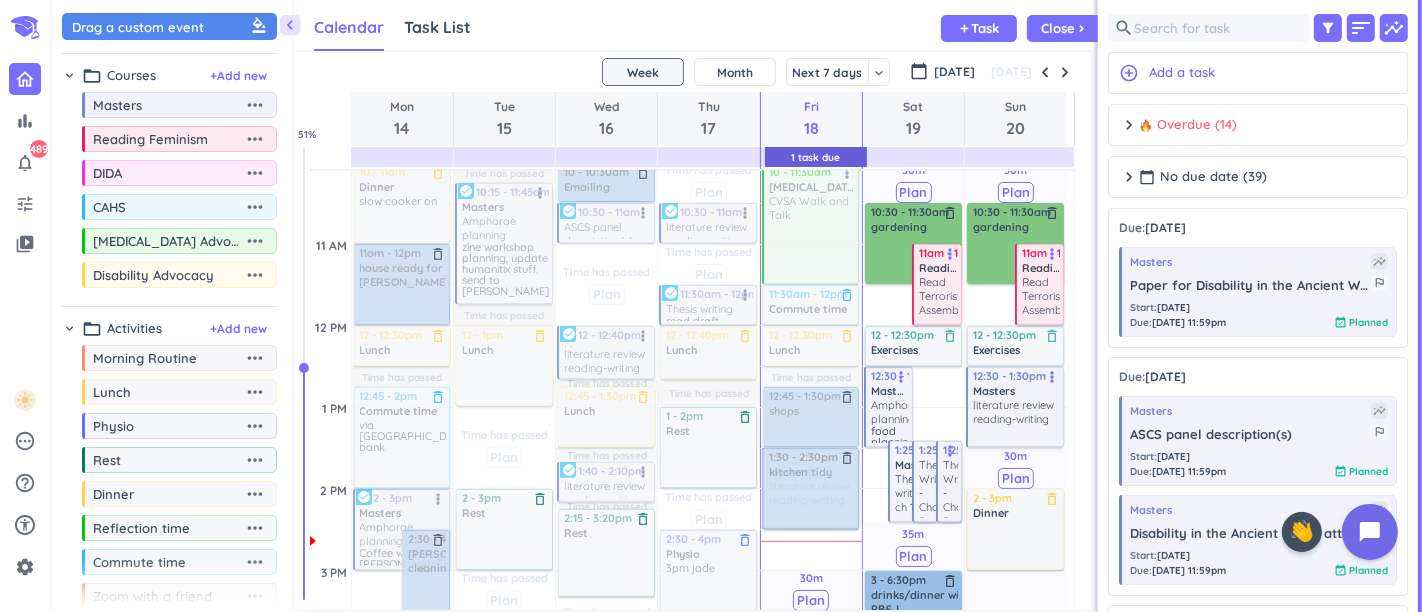 drag, startPoint x: 834, startPoint y: 527, endPoint x: 820, endPoint y: 491, distance: 38.626415 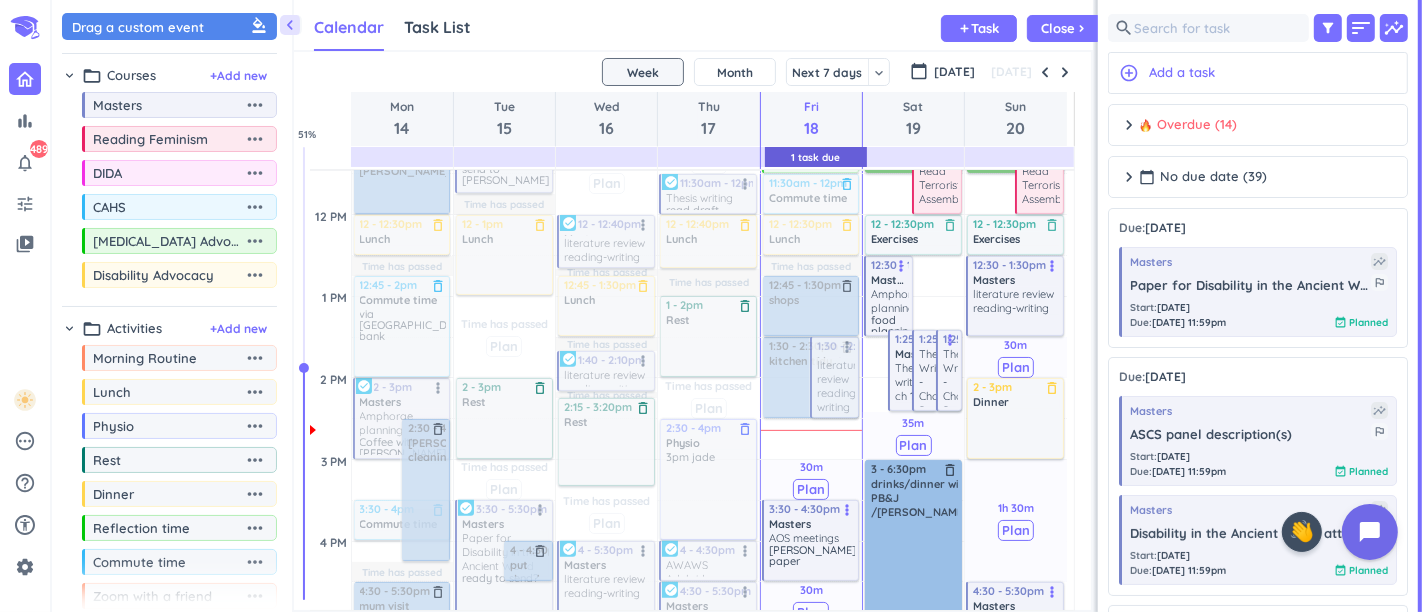 scroll, scrollTop: 720, scrollLeft: 0, axis: vertical 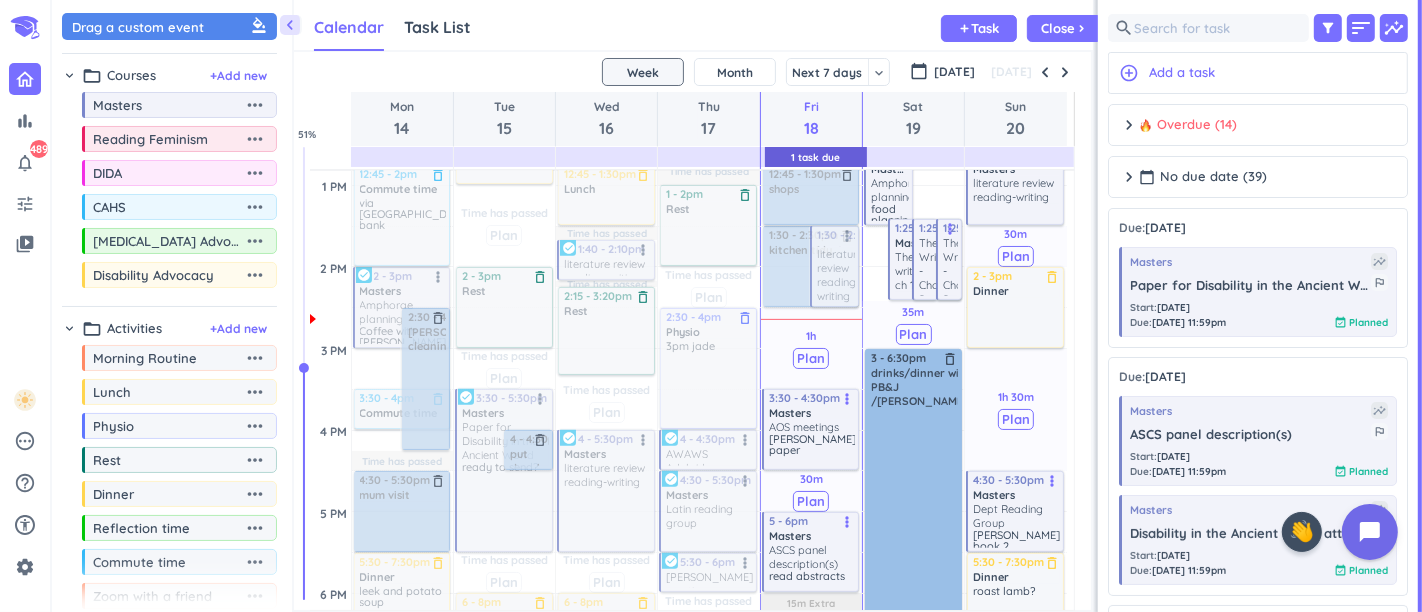 click on "AOS meetings" at bounding box center (804, 427) 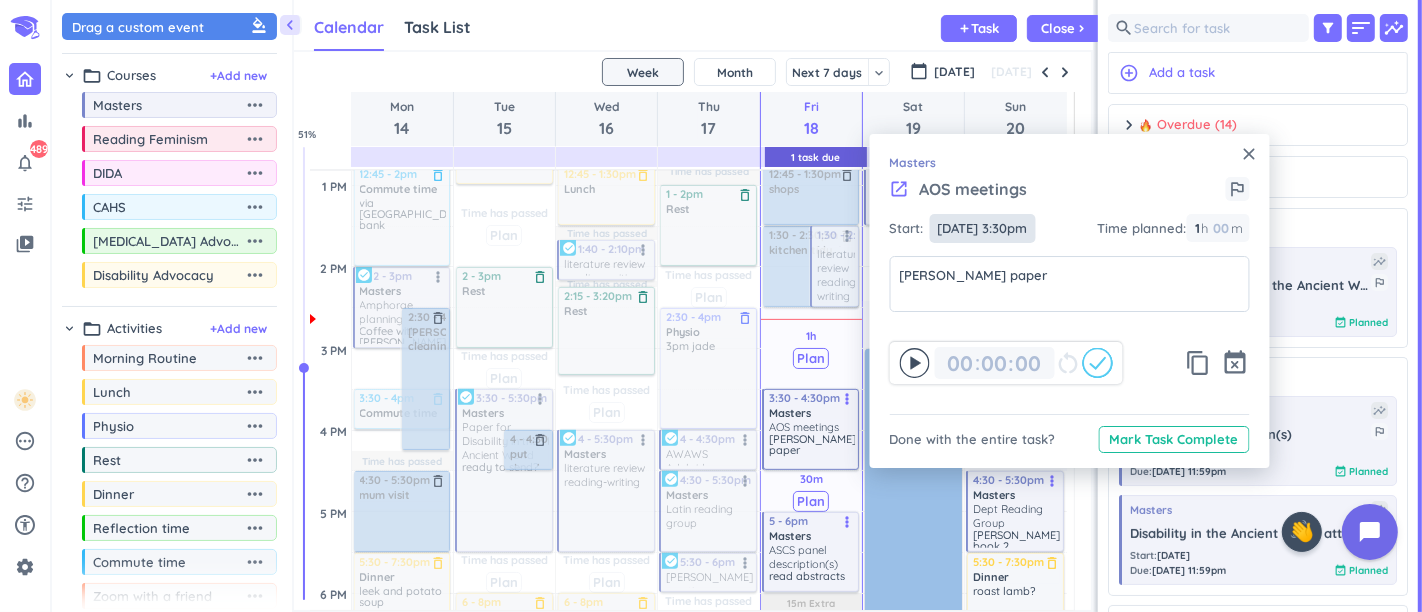 click on "18 Jul, 3:30pm" at bounding box center (983, 228) 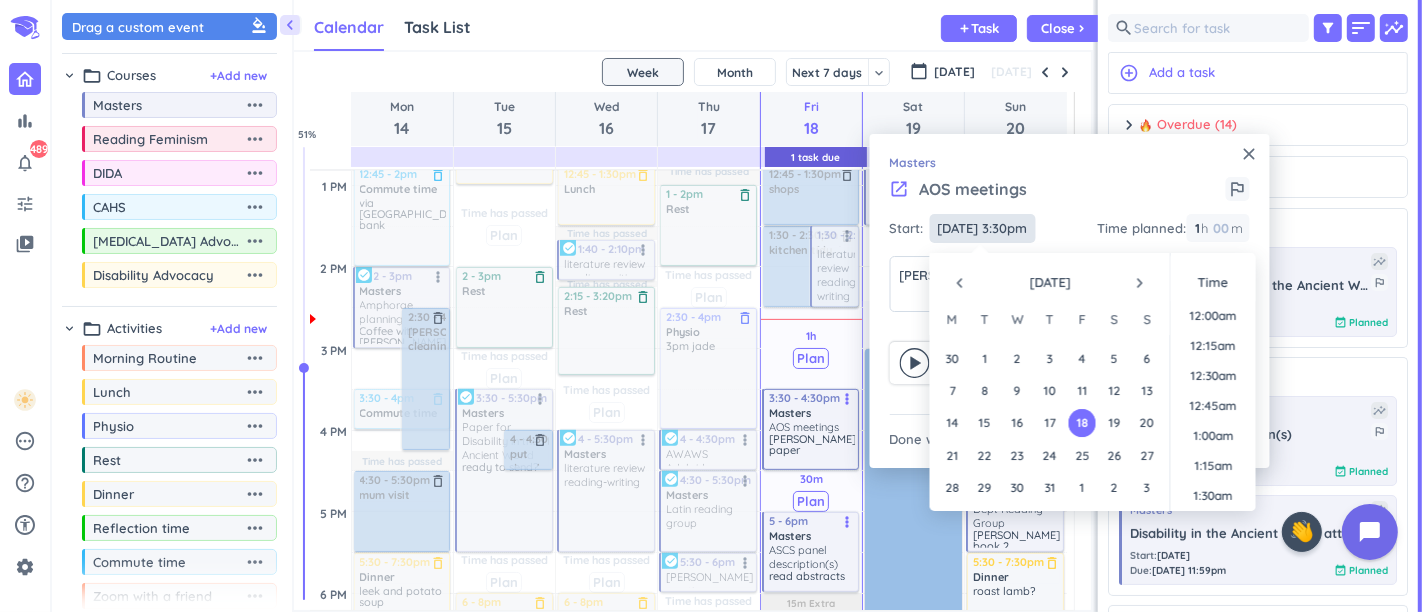 scroll, scrollTop: 1768, scrollLeft: 0, axis: vertical 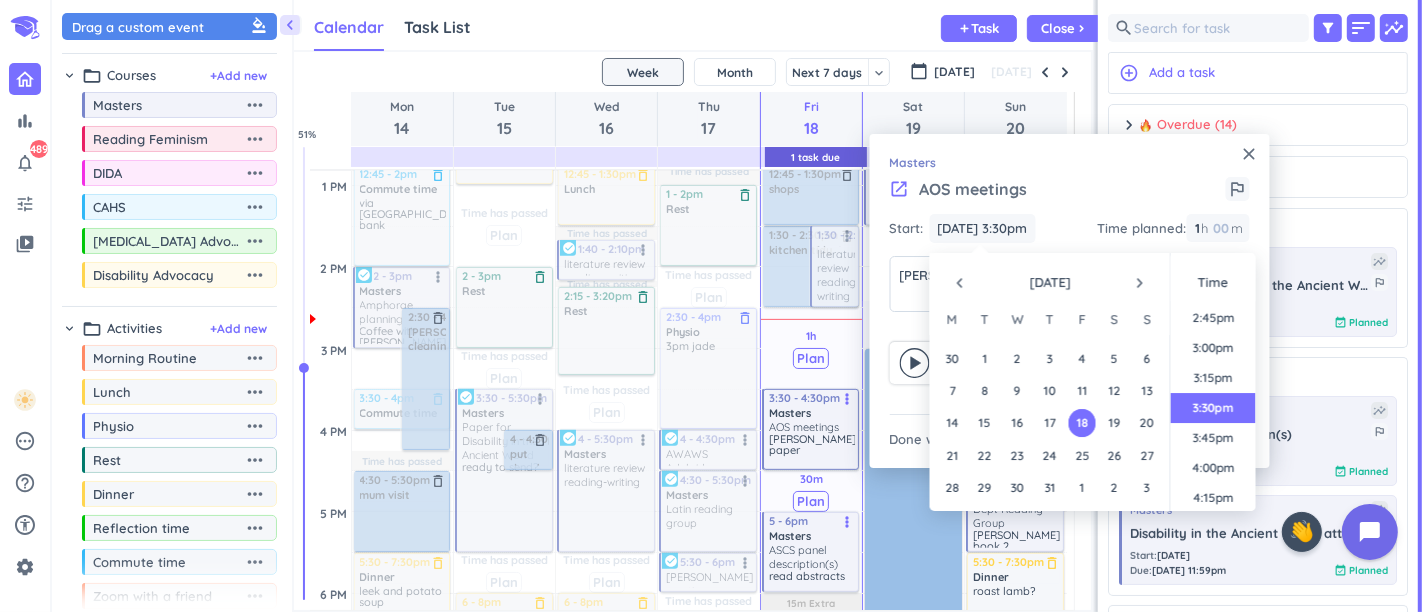 click on "3:15pm" at bounding box center [1213, 378] 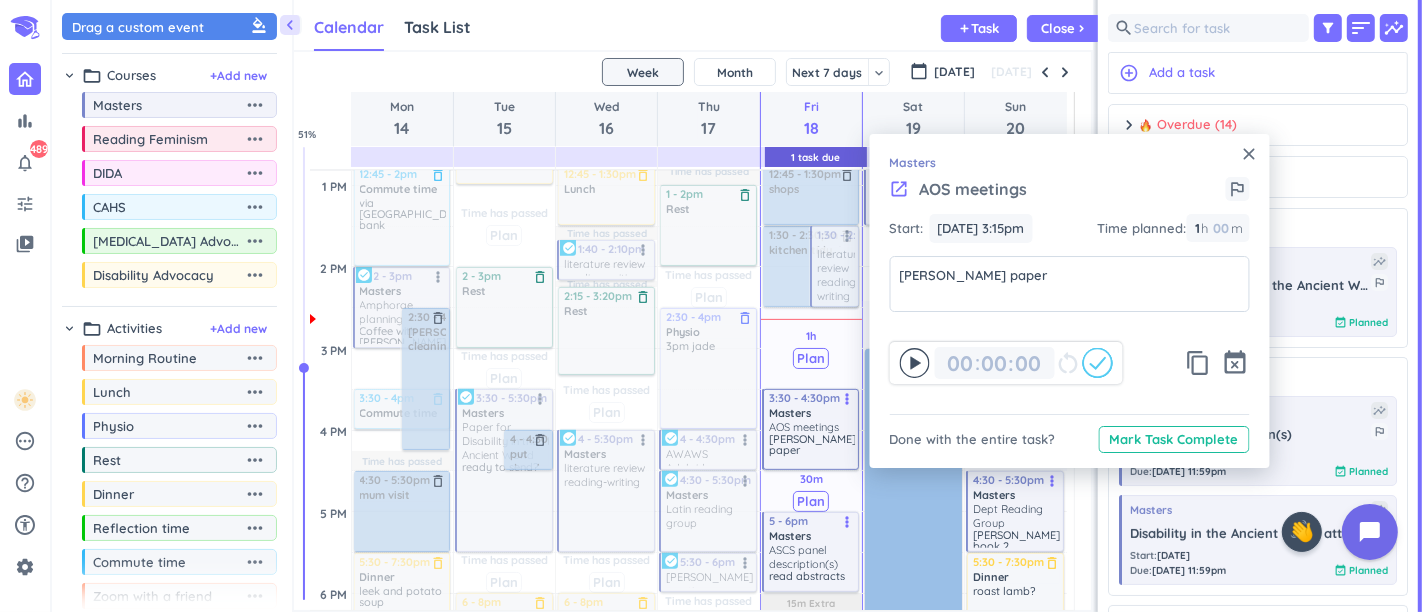 click on "Masters" at bounding box center (1070, 163) 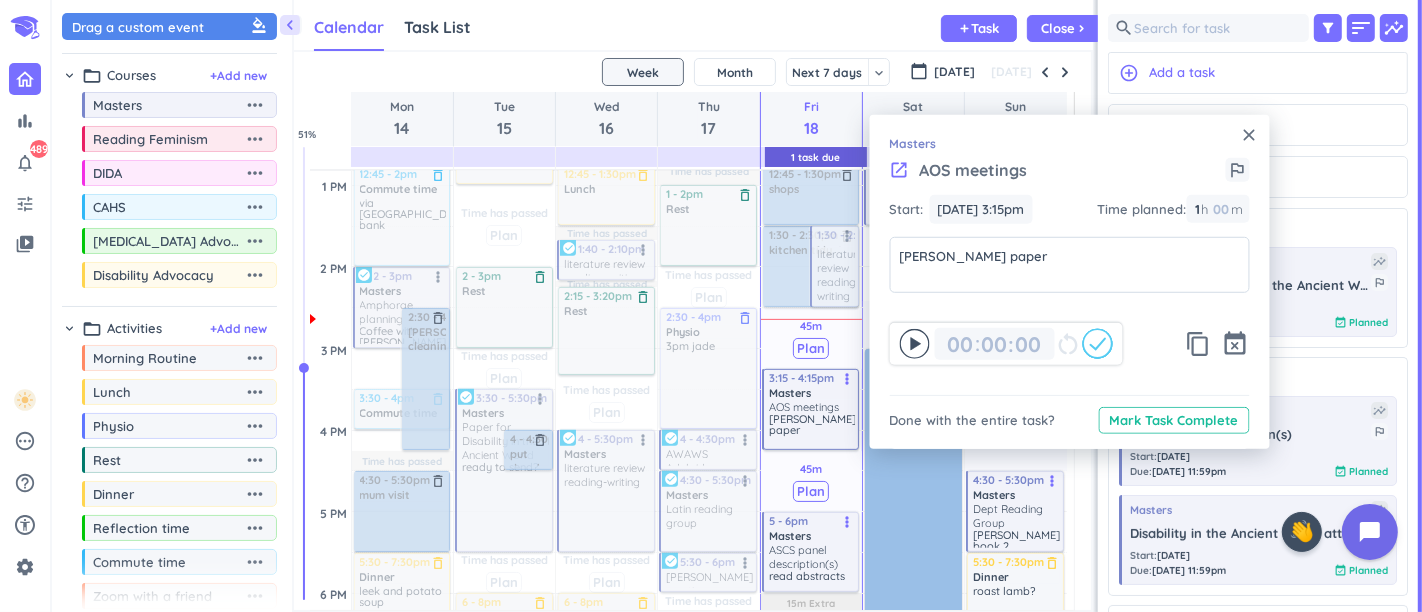 click on "close Masters  launch AOS meetings outlined_flag Start: 18 Jul, 3:15pm 18 Jul, 3:15pm Time planned : 1 1 00 h 00 m Rebecca Menmuir paper Rebecca Menmuir paper 00 00 : 00 restart_alt content_copy event_busy Done with the entire task? Mark Task Complete" at bounding box center [1070, 282] 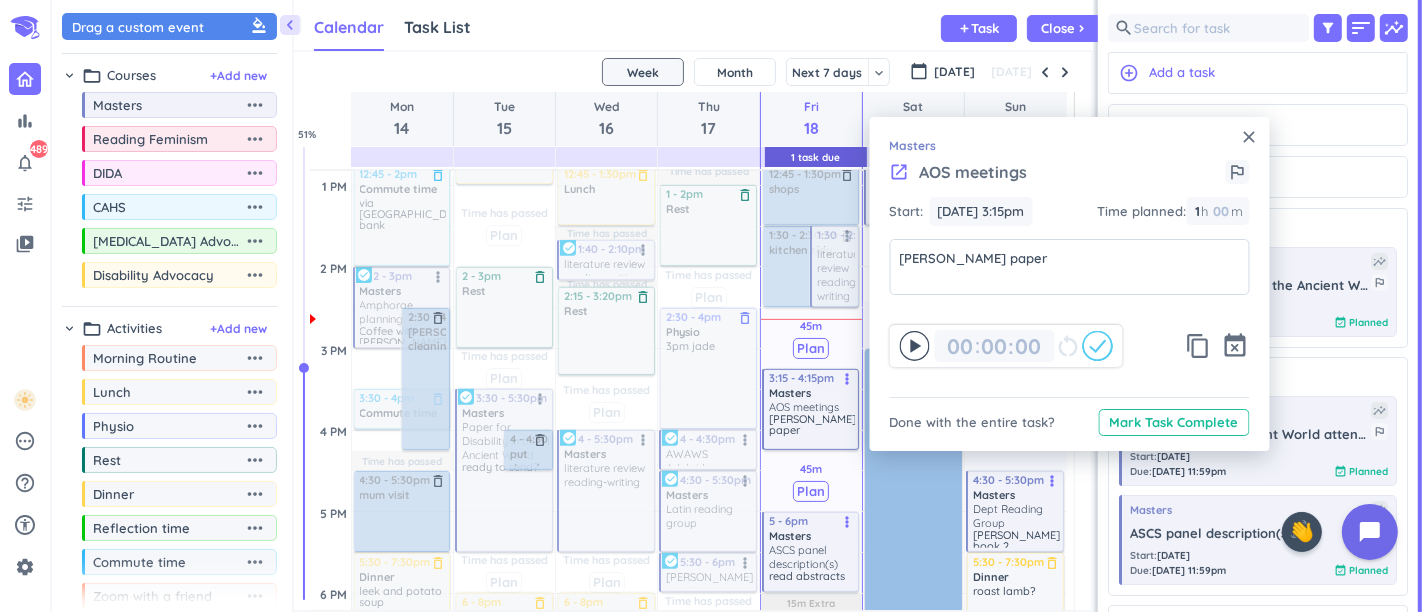 scroll, scrollTop: 609, scrollLeft: 0, axis: vertical 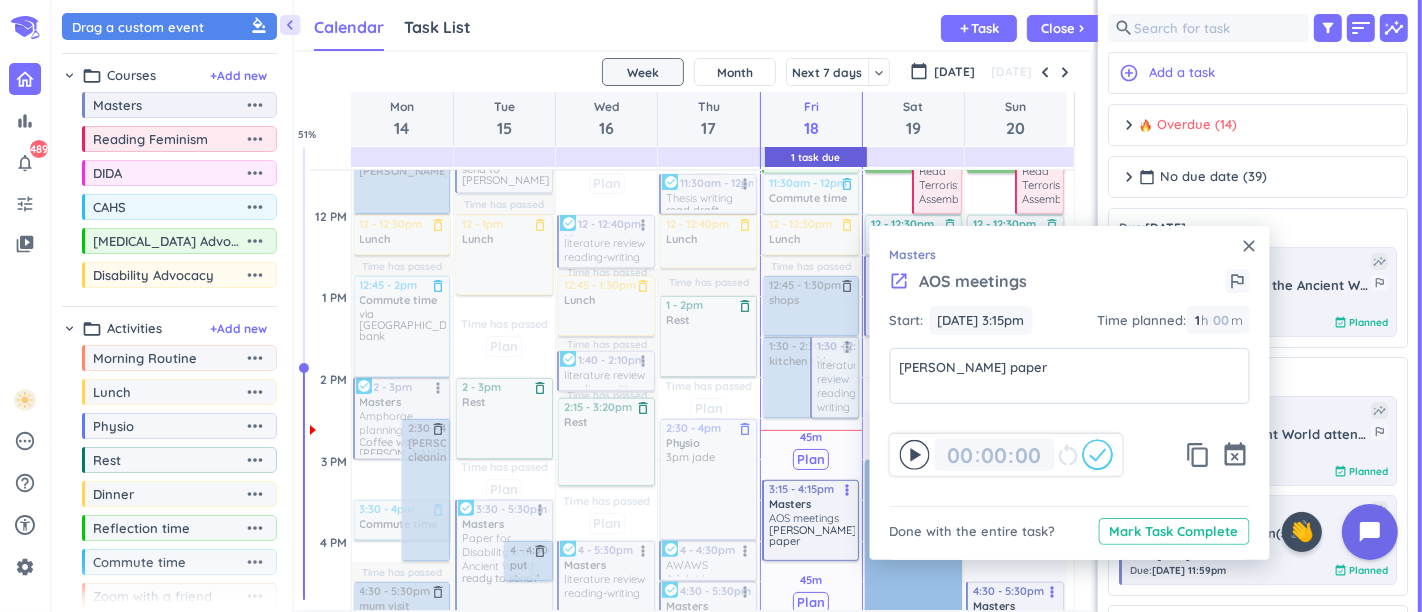 click on "close" at bounding box center [1250, 246] 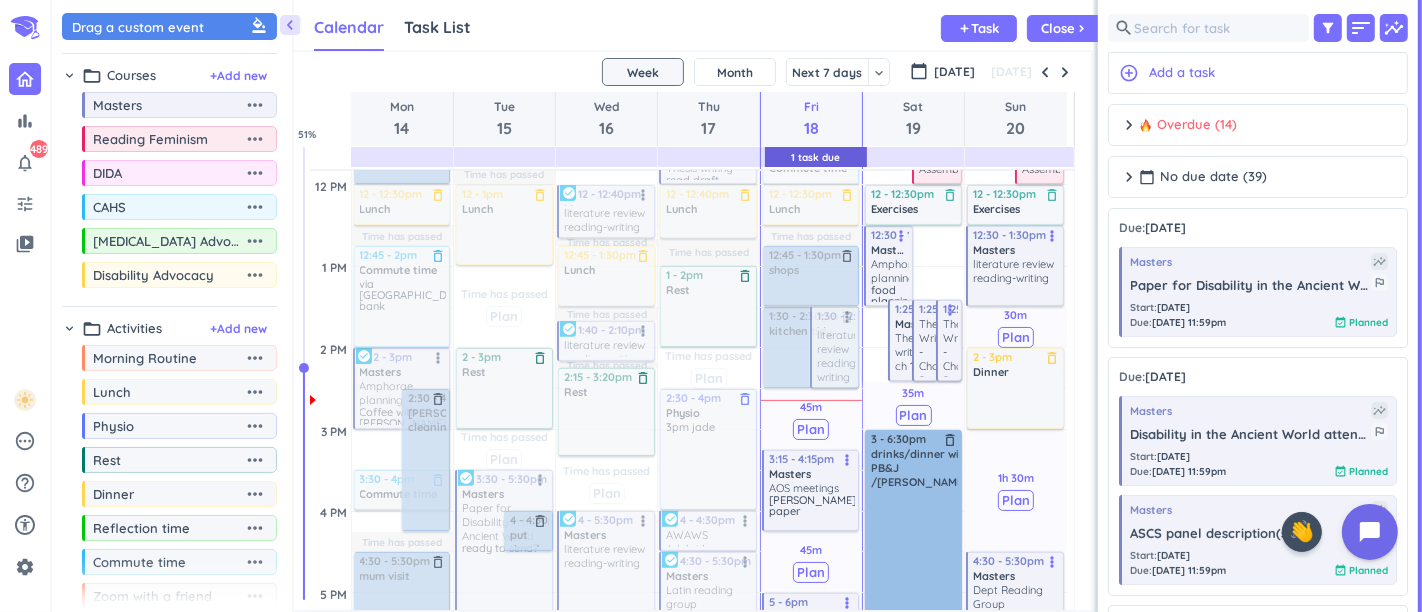 scroll, scrollTop: 609, scrollLeft: 0, axis: vertical 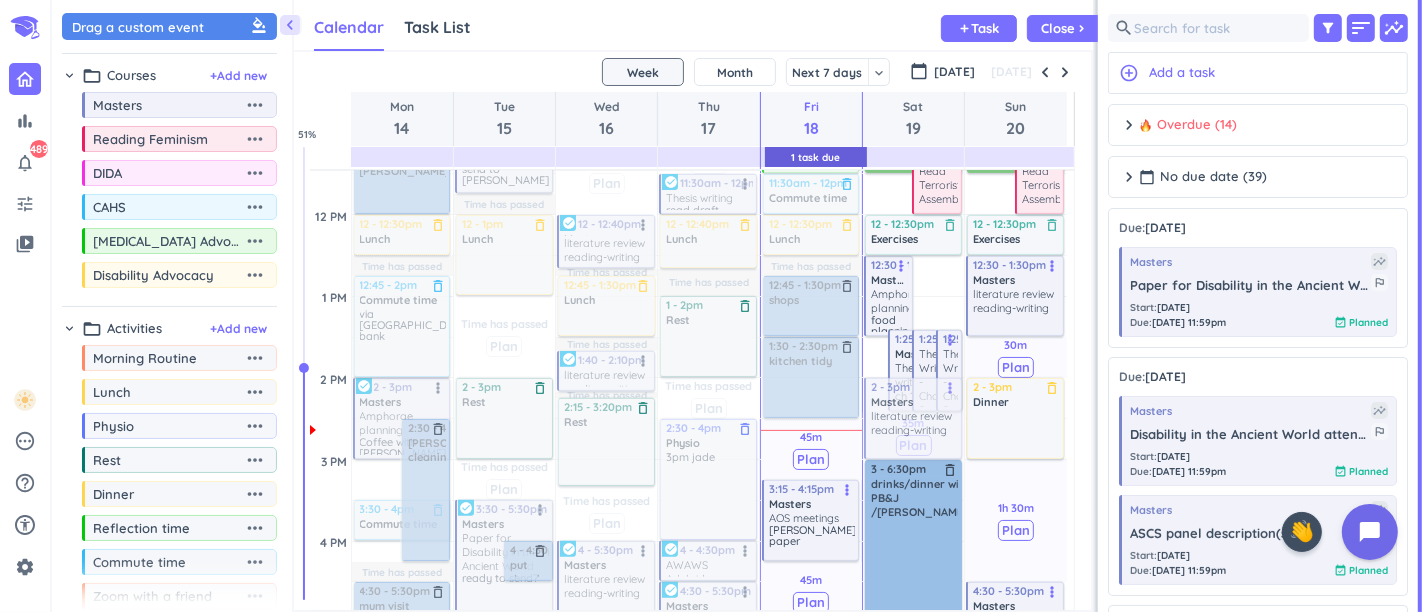 drag, startPoint x: 833, startPoint y: 361, endPoint x: 860, endPoint y: 393, distance: 41.868843 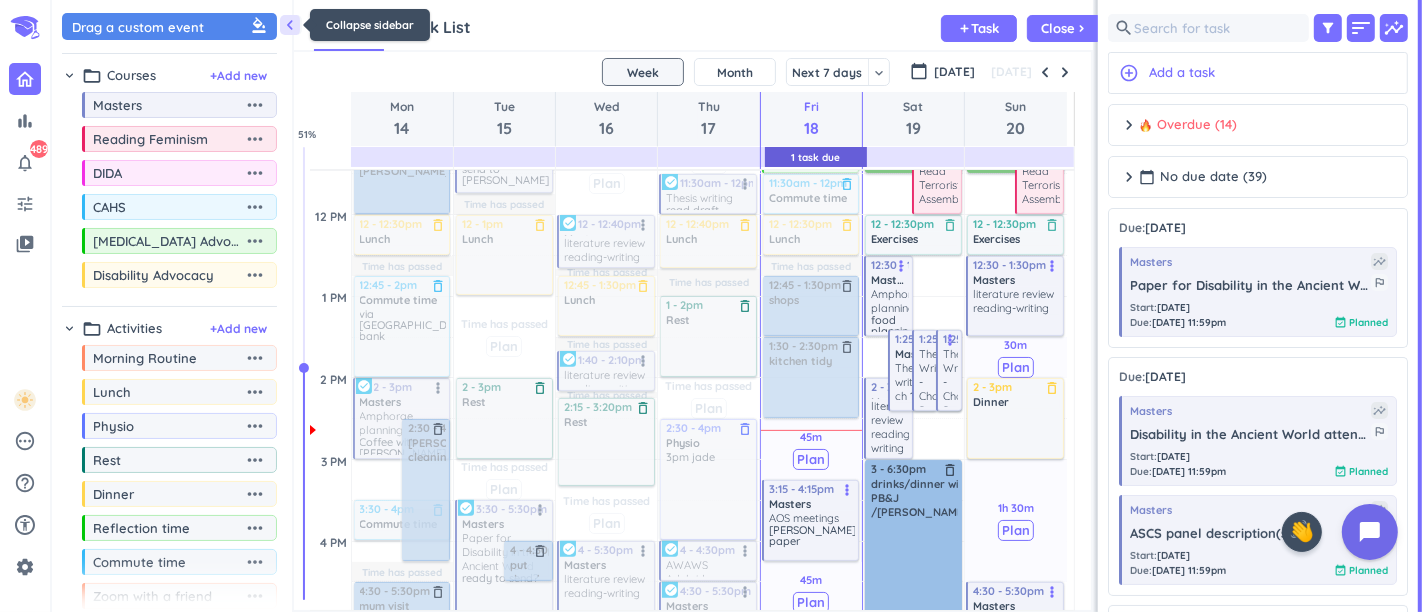 click on "chevron_left" at bounding box center [290, 25] 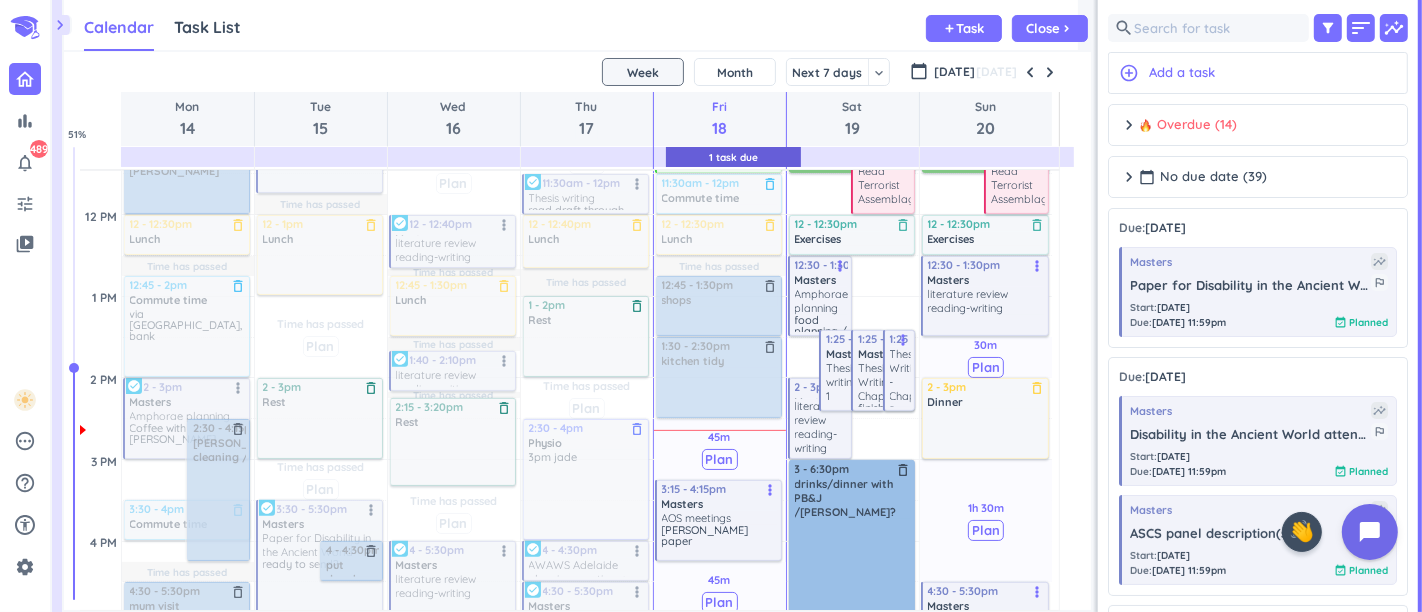 scroll, scrollTop: 8, scrollLeft: 7, axis: both 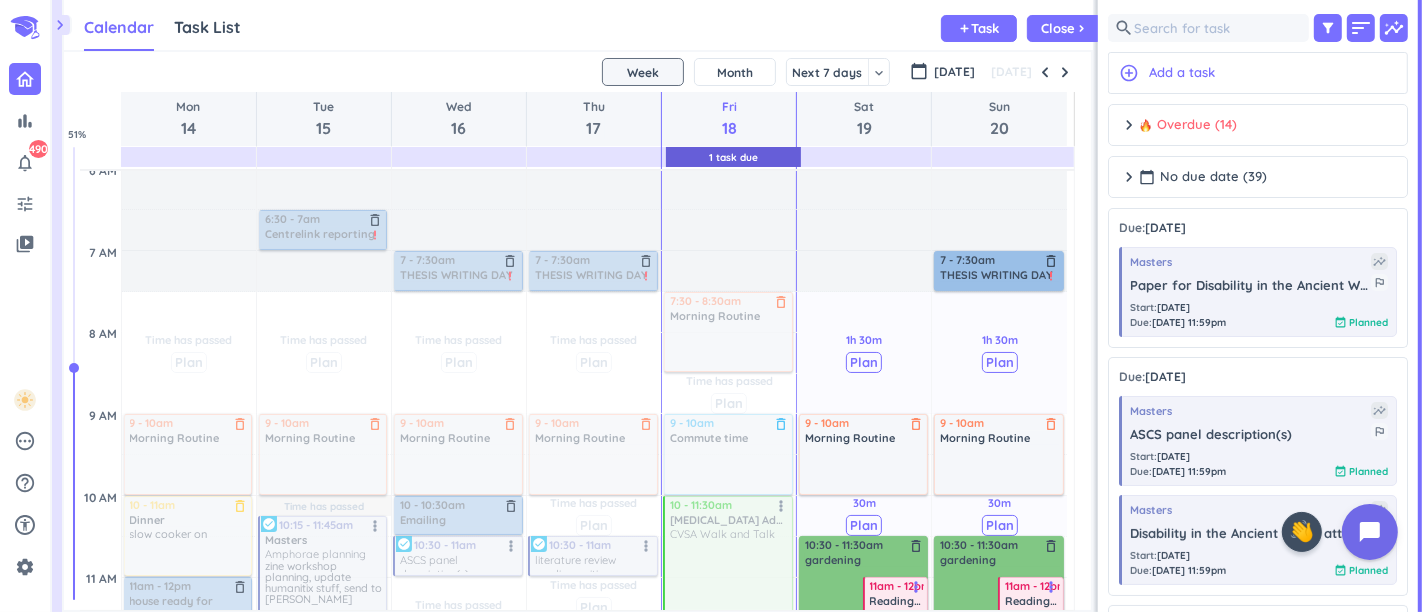 click at bounding box center [727, 556] 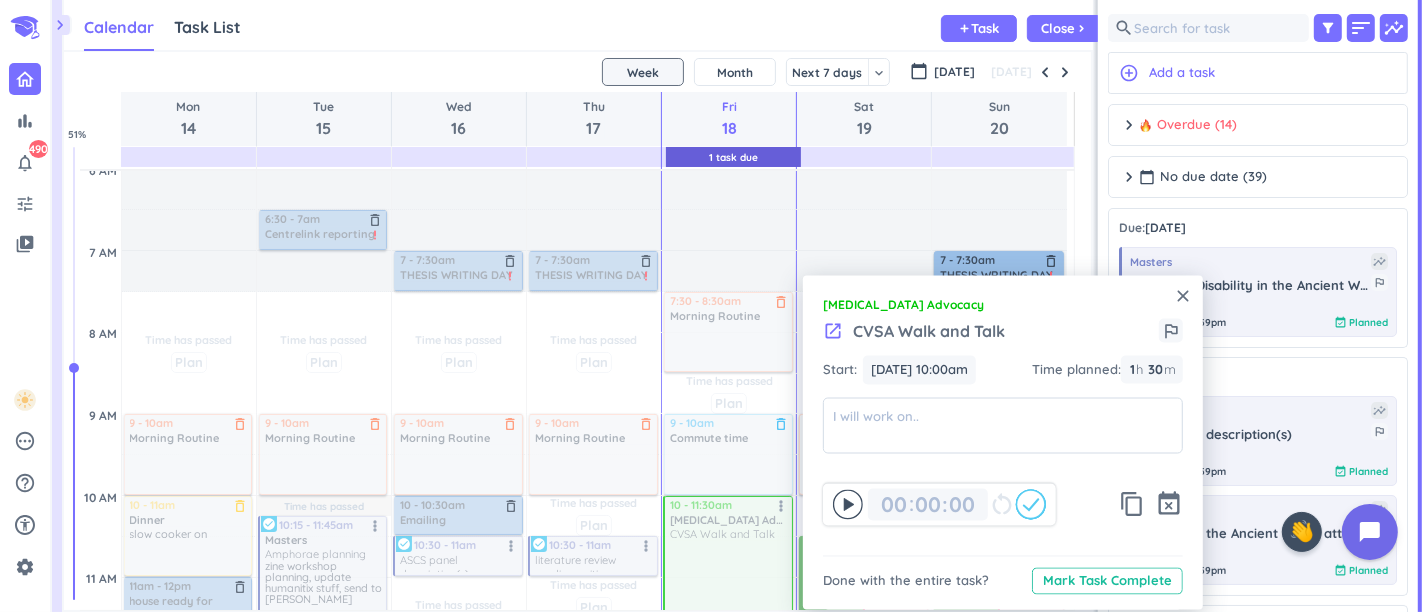 click 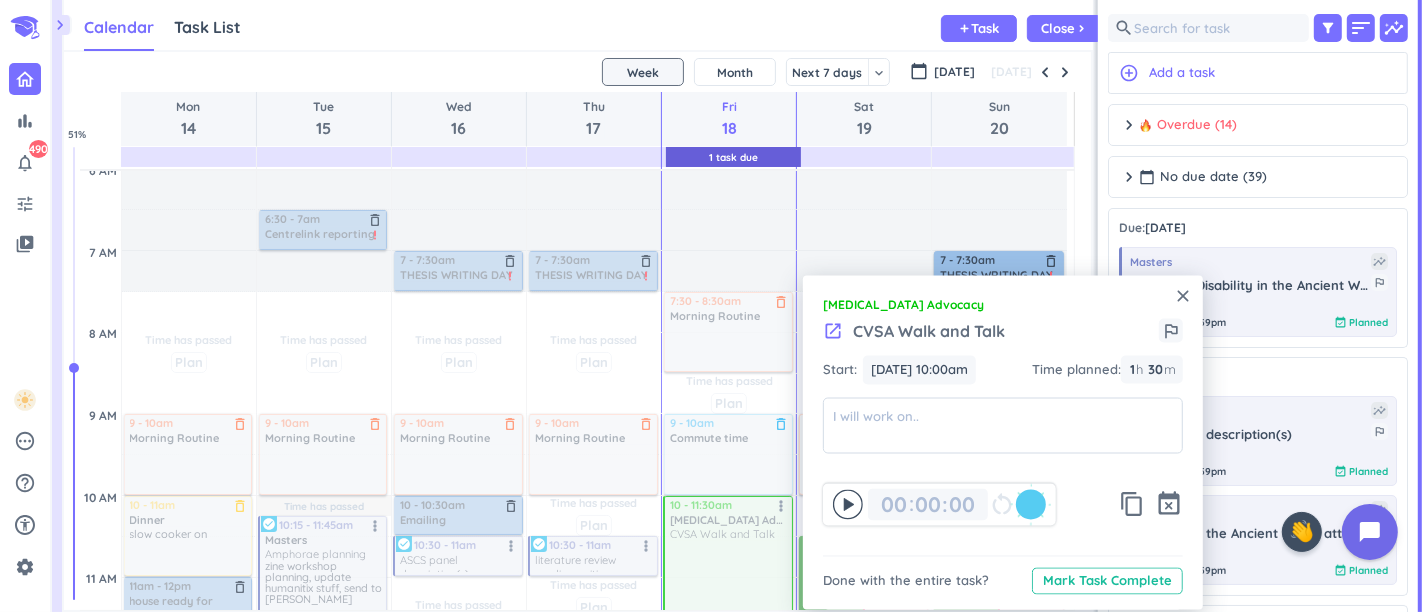 click on "close" at bounding box center [1183, 296] 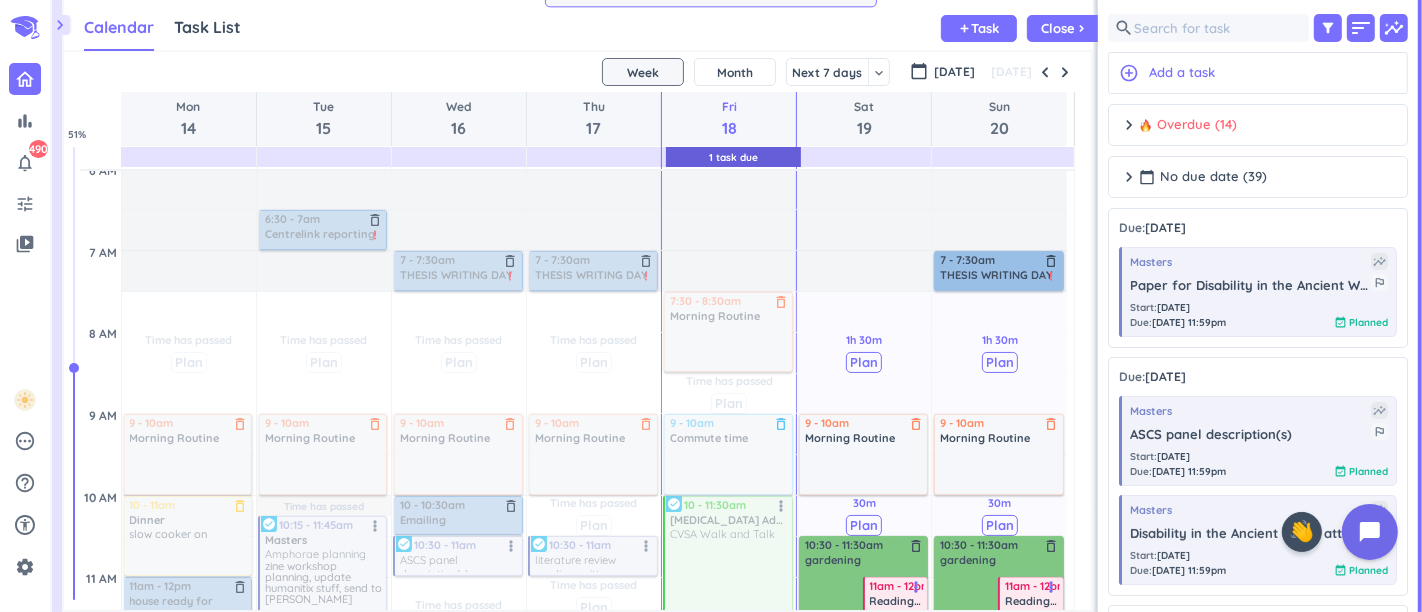 scroll, scrollTop: 387, scrollLeft: 0, axis: vertical 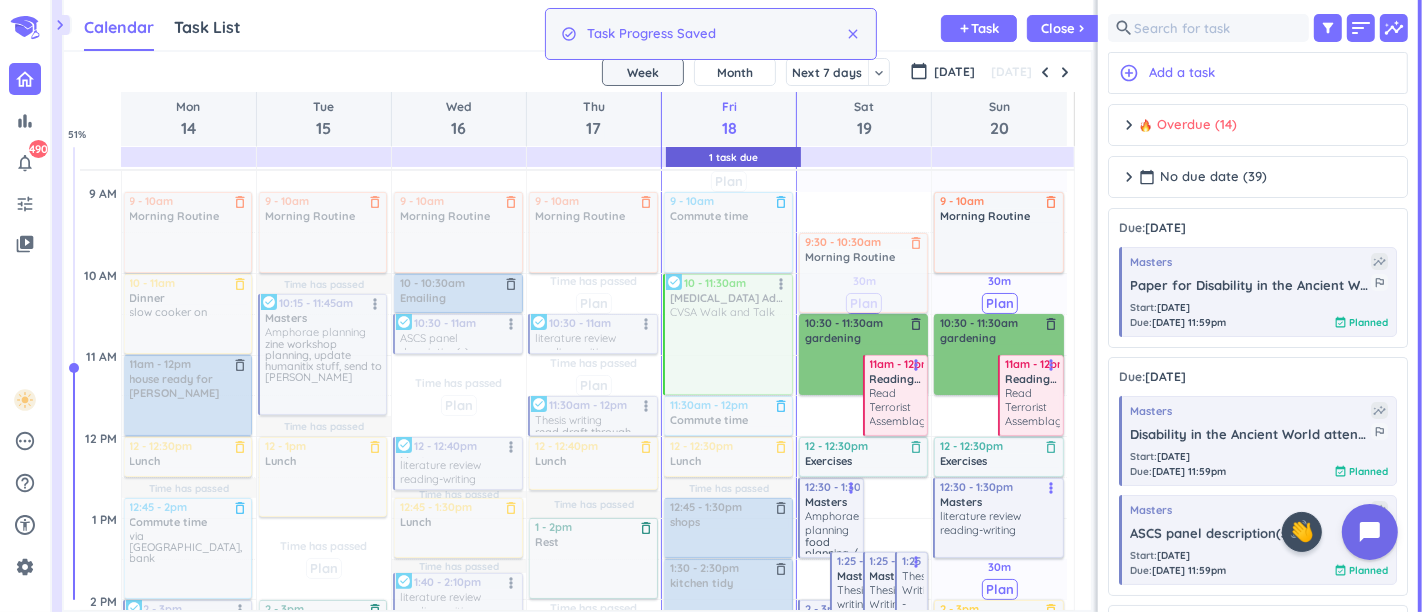 drag, startPoint x: 855, startPoint y: 212, endPoint x: 859, endPoint y: 240, distance: 28.284271 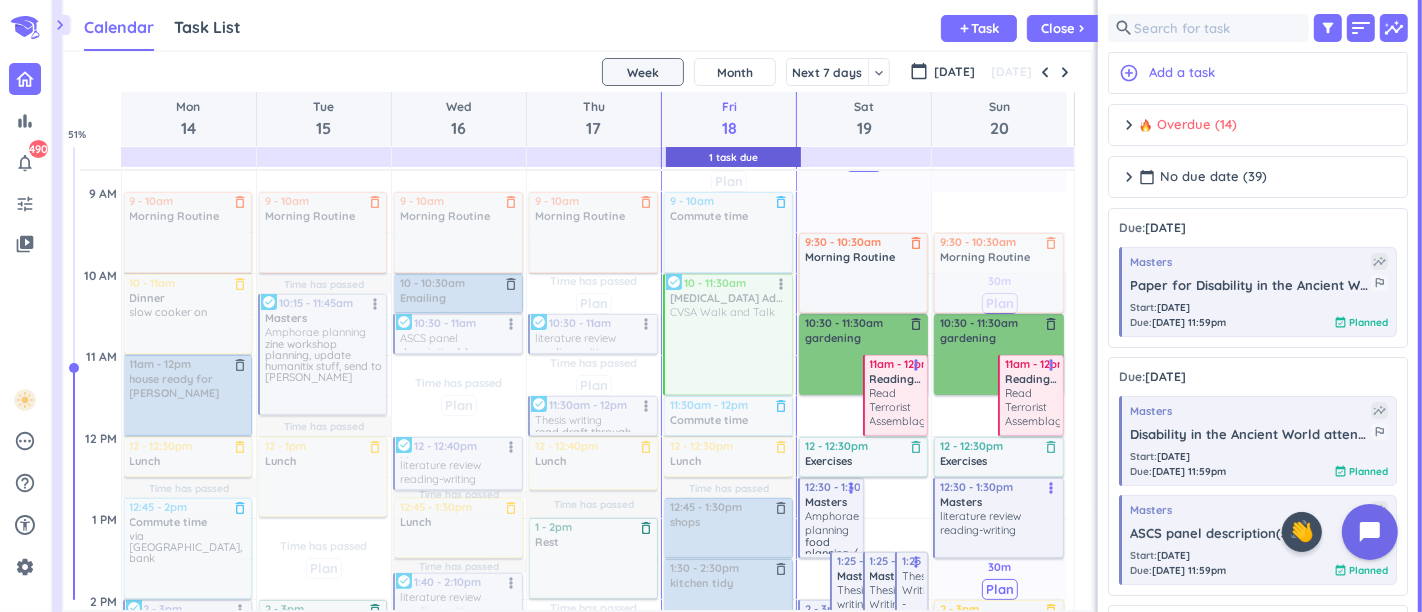 drag, startPoint x: 974, startPoint y: 247, endPoint x: 985, endPoint y: 261, distance: 17.804493 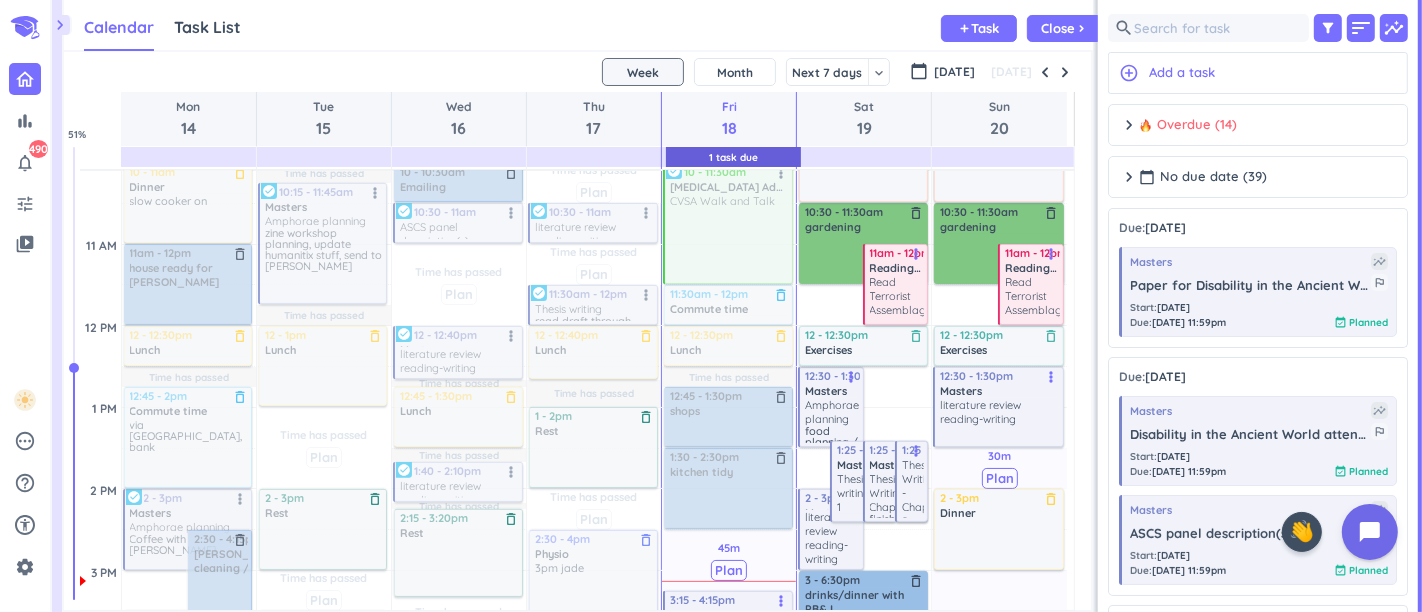 scroll, scrollTop: 609, scrollLeft: 0, axis: vertical 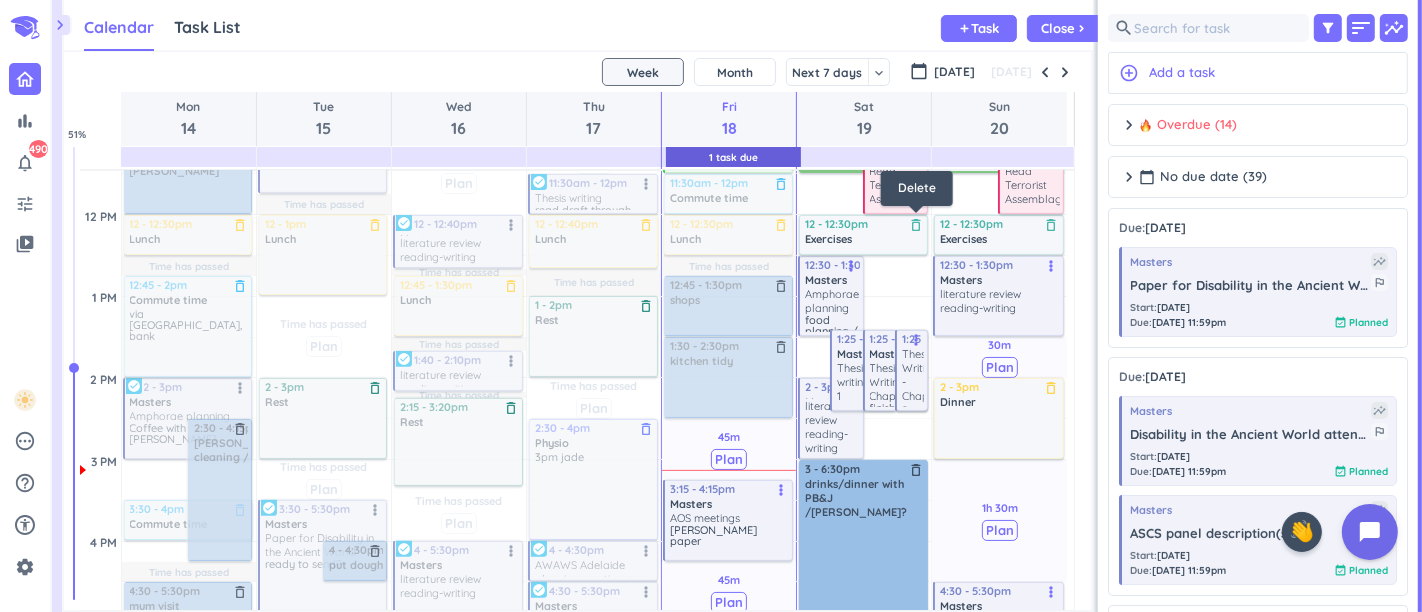 click on "delete_outline" at bounding box center [916, 225] 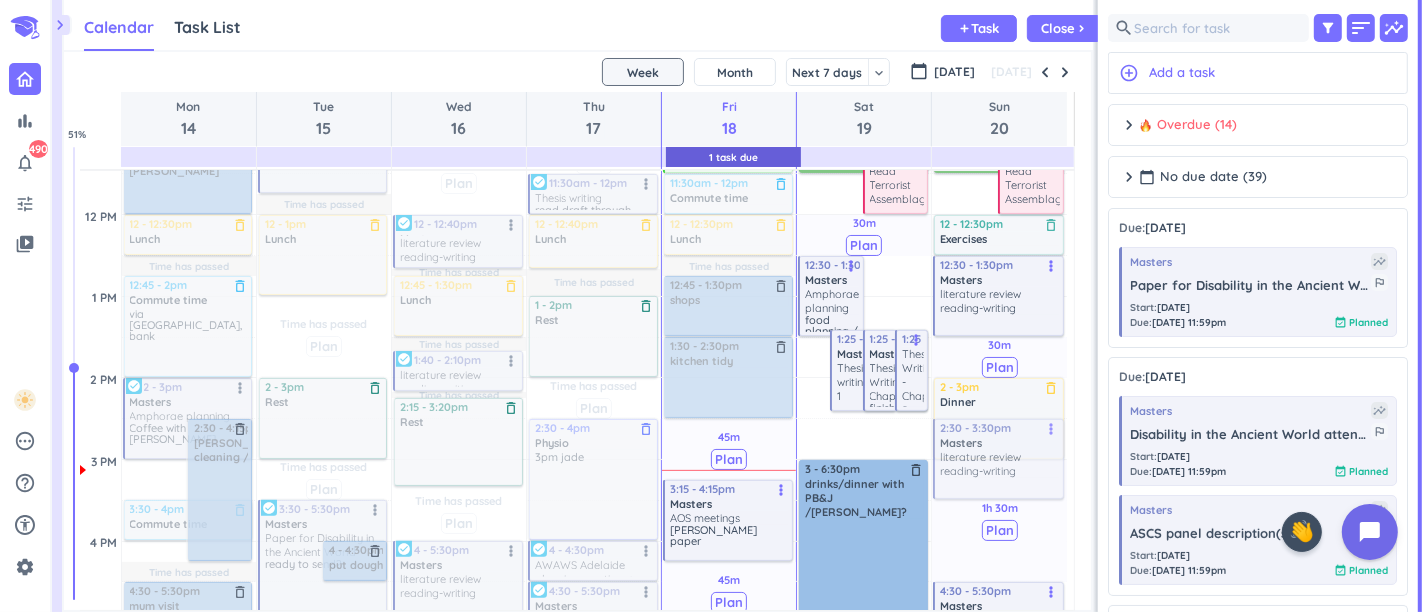 drag, startPoint x: 824, startPoint y: 427, endPoint x: 927, endPoint y: 456, distance: 107.00467 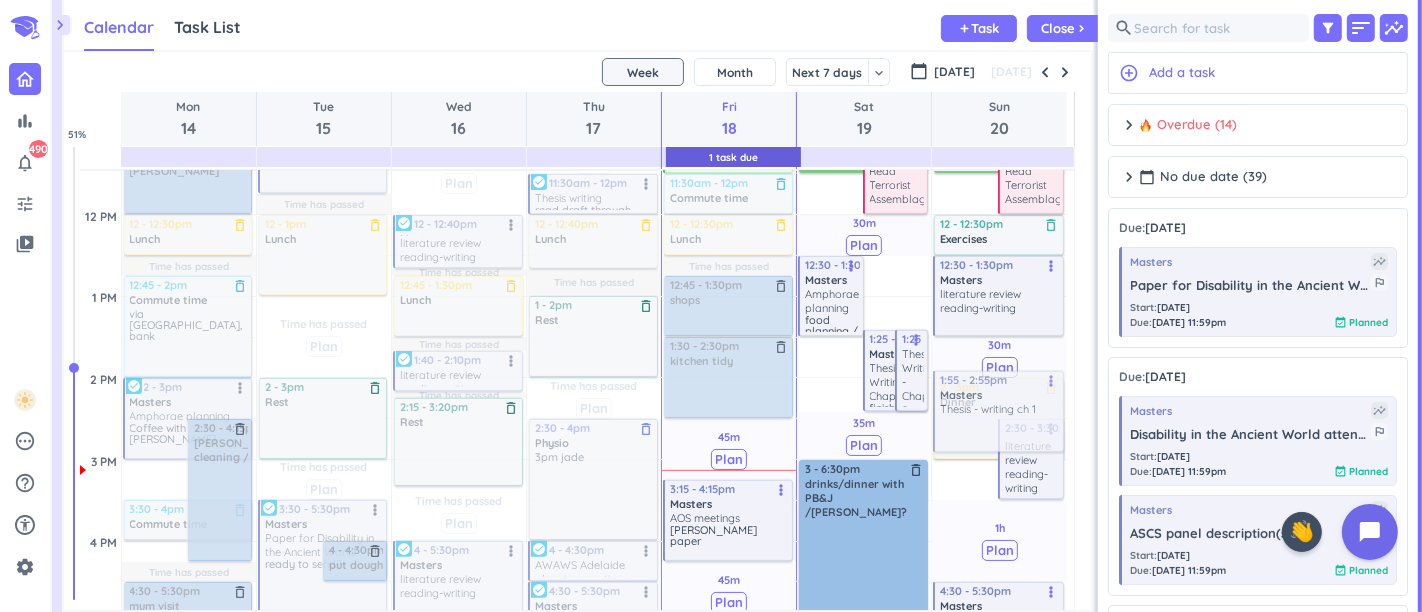 drag, startPoint x: 842, startPoint y: 388, endPoint x: 1002, endPoint y: 412, distance: 161.79 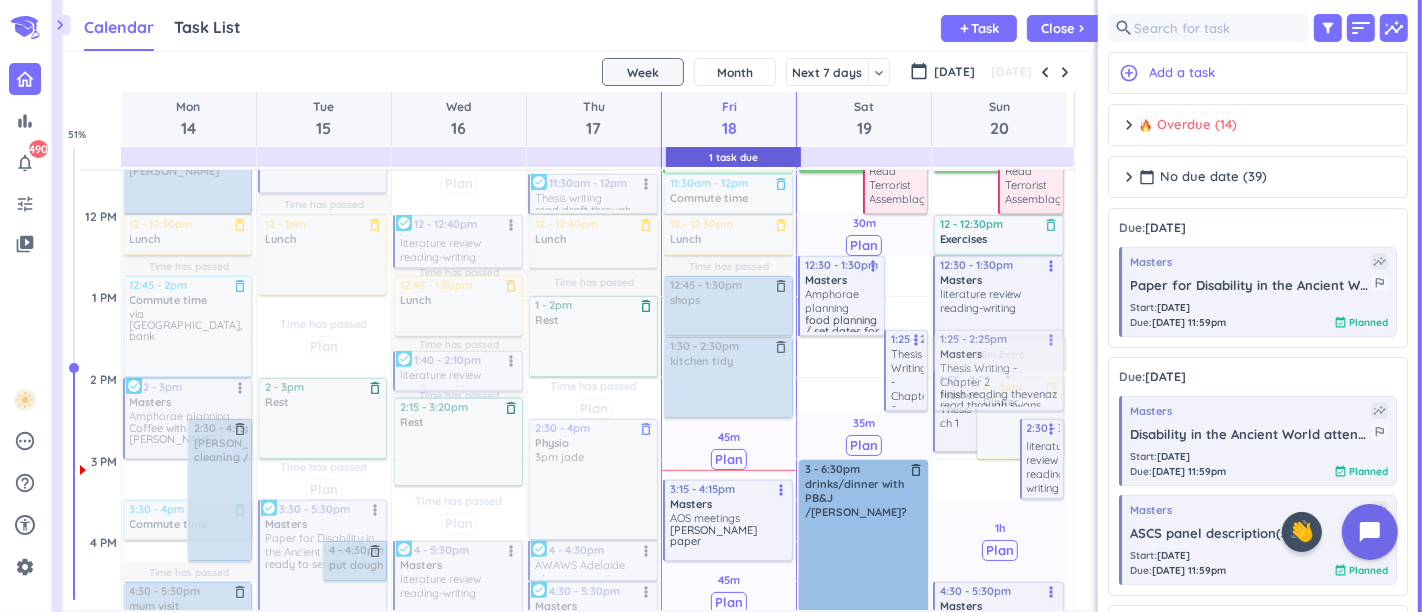 drag, startPoint x: 852, startPoint y: 386, endPoint x: 948, endPoint y: 383, distance: 96.04687 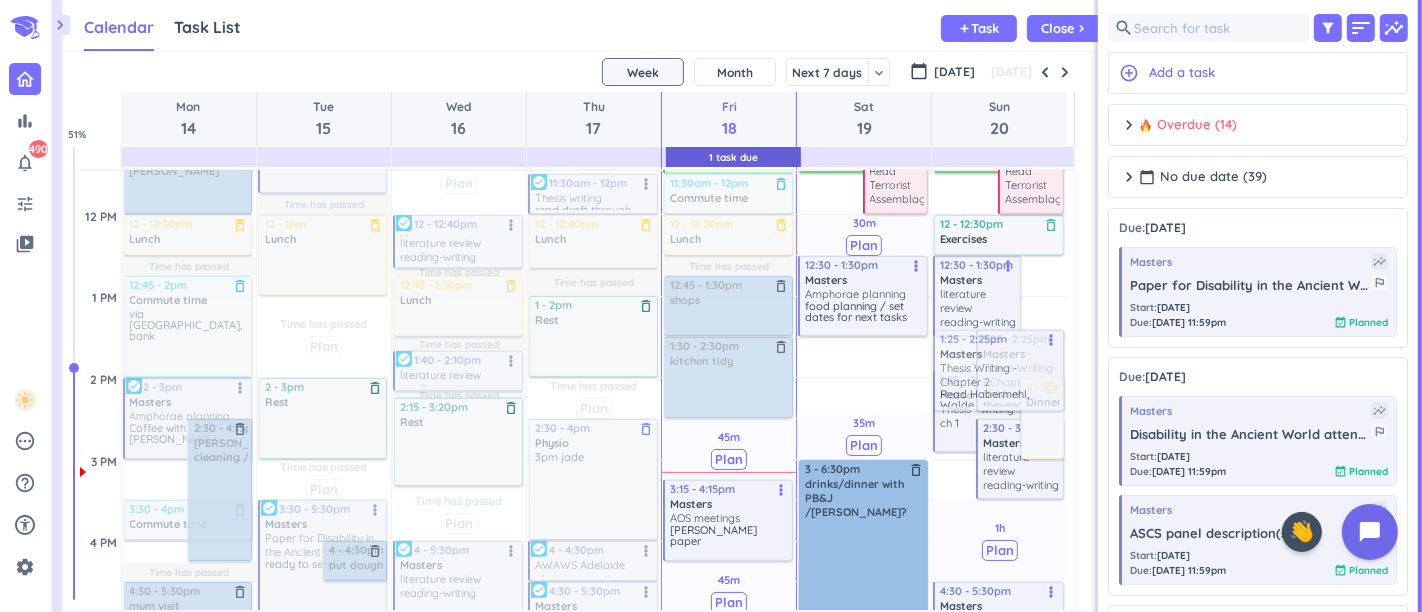 drag, startPoint x: 887, startPoint y: 380, endPoint x: 980, endPoint y: 374, distance: 93.193344 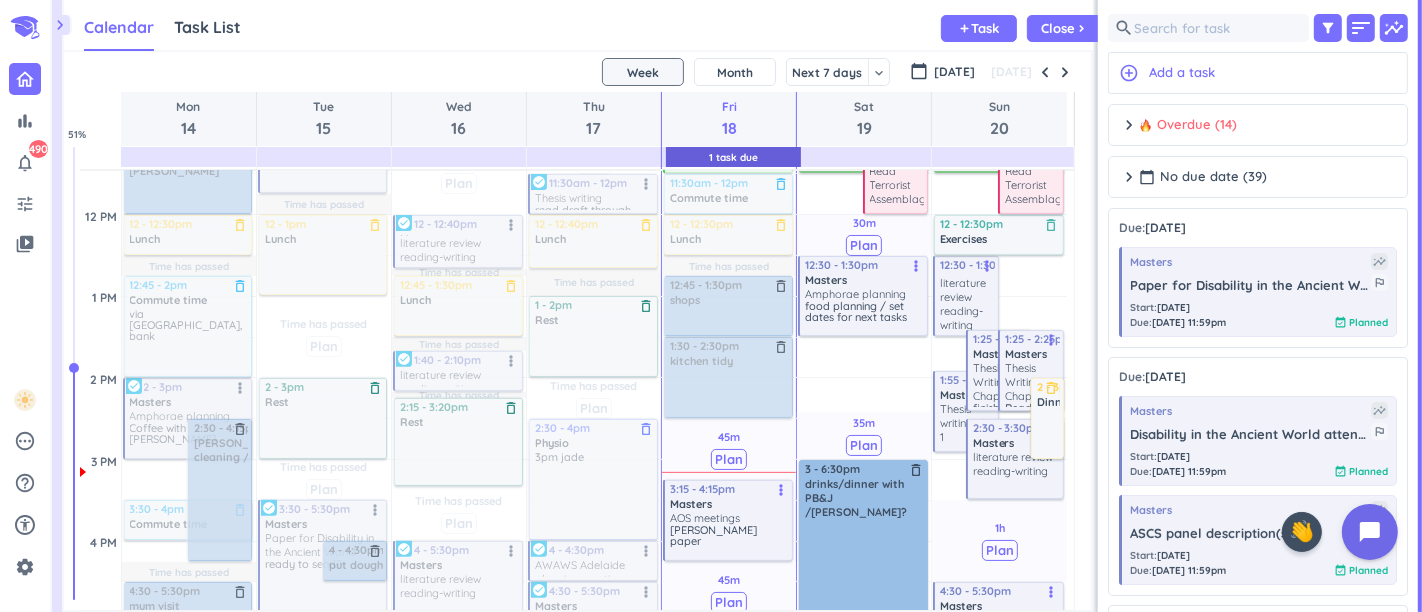 scroll, scrollTop: 498, scrollLeft: 0, axis: vertical 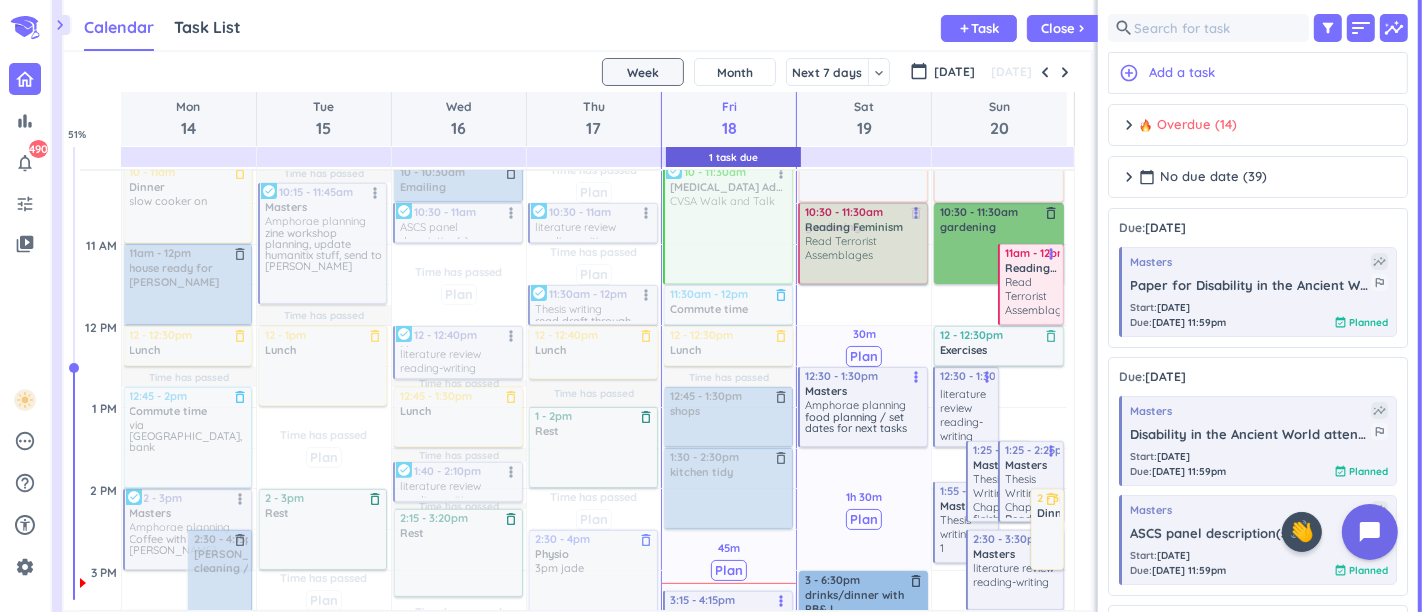 drag, startPoint x: 967, startPoint y: 381, endPoint x: 888, endPoint y: 273, distance: 133.80957 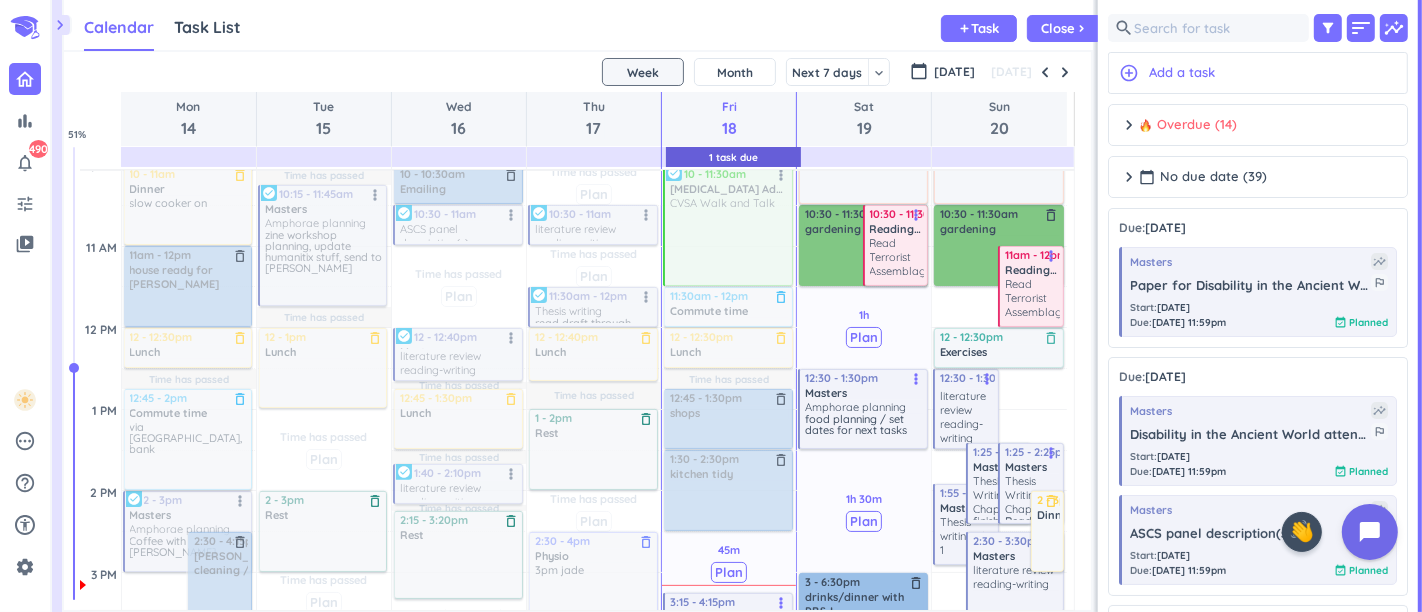 scroll, scrollTop: 498, scrollLeft: 0, axis: vertical 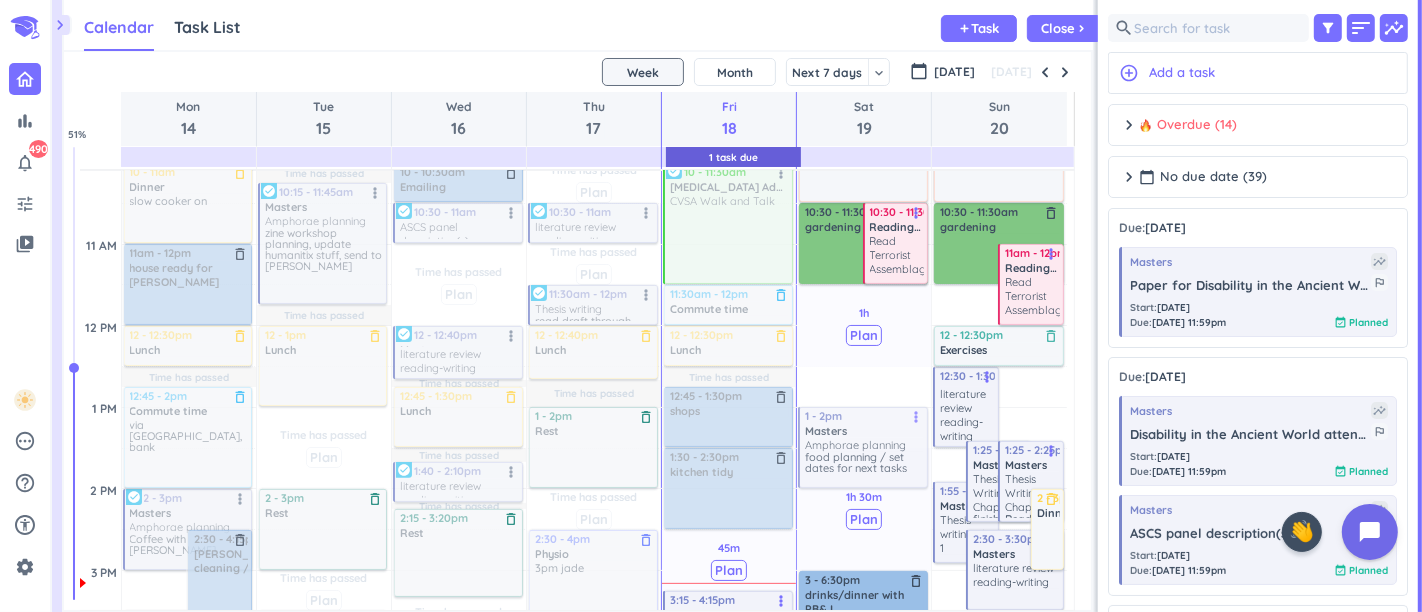 drag, startPoint x: 855, startPoint y: 410, endPoint x: 857, endPoint y: 461, distance: 51.0392 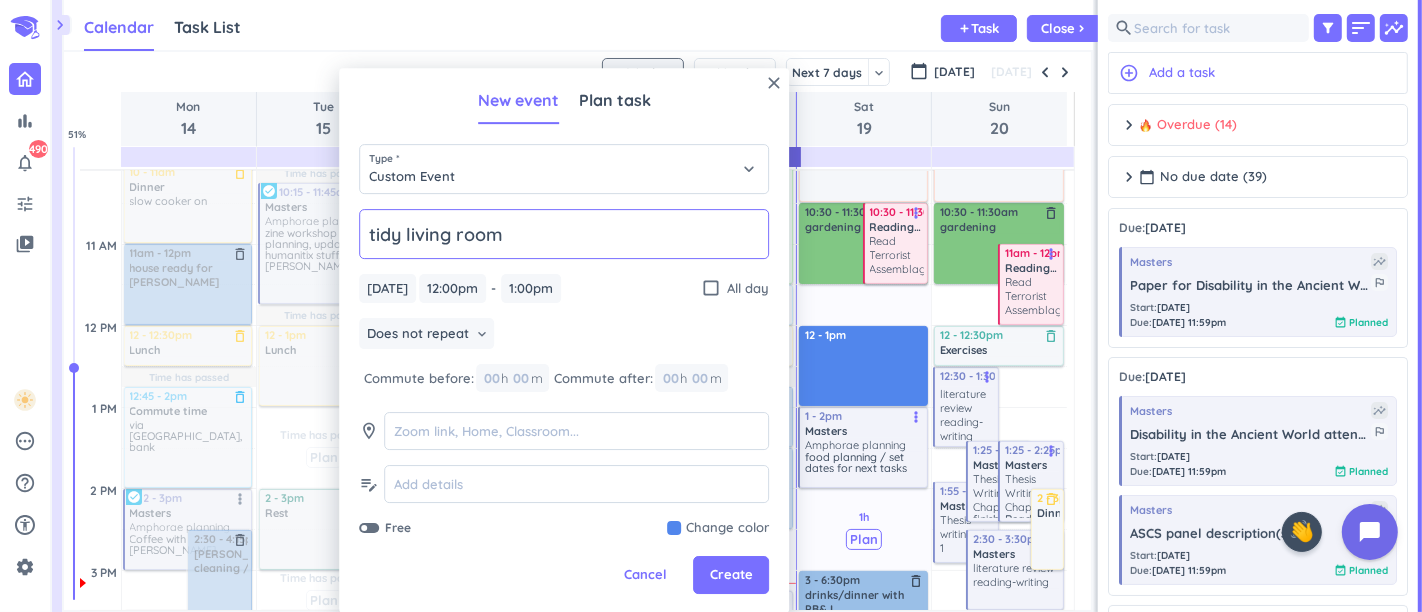 type on "tidy living room" 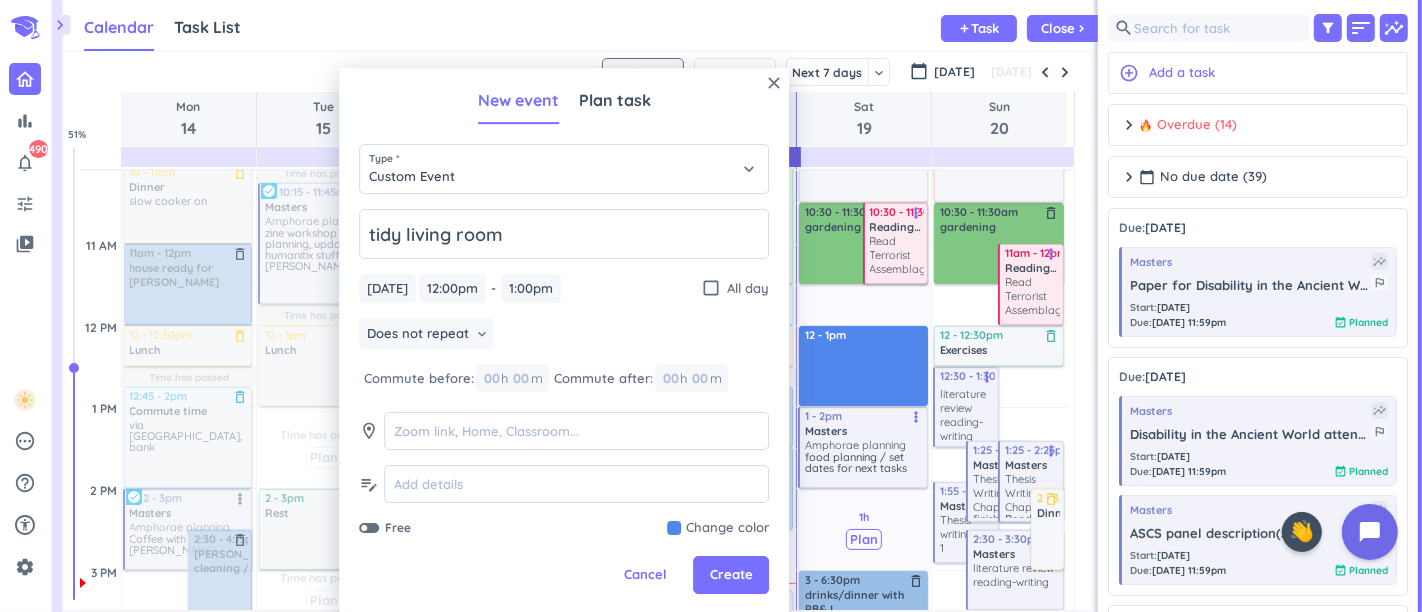 click at bounding box center (718, 529) 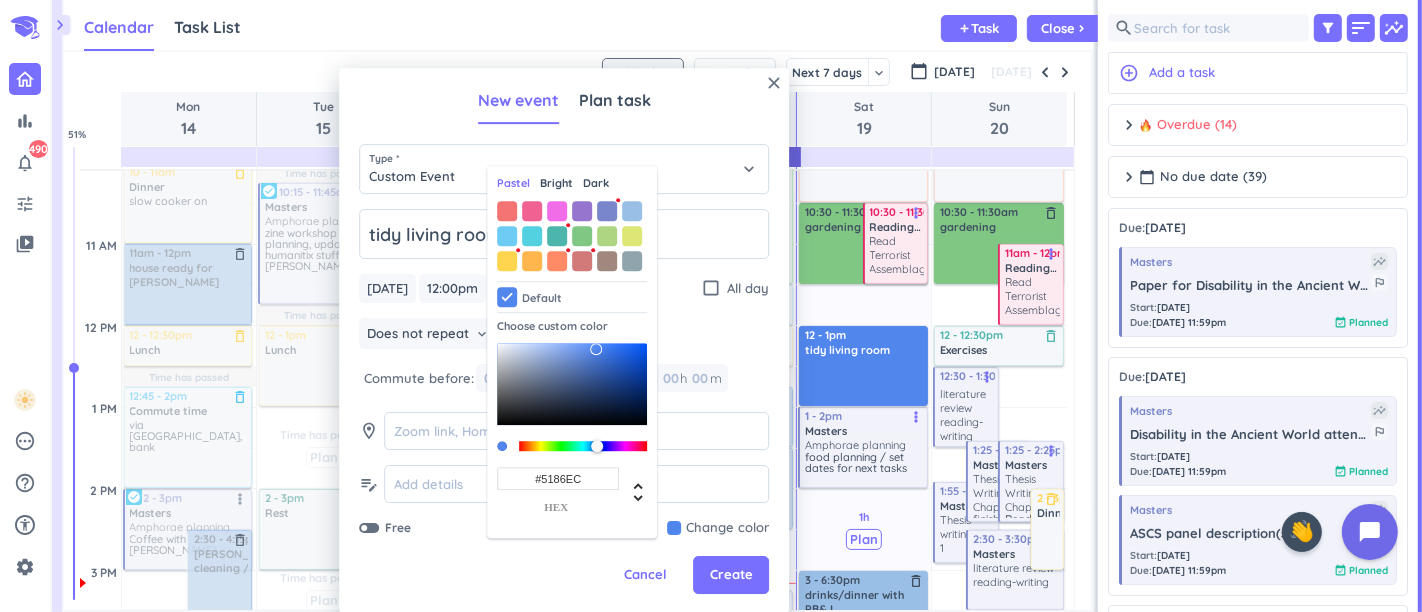 click at bounding box center (632, 211) 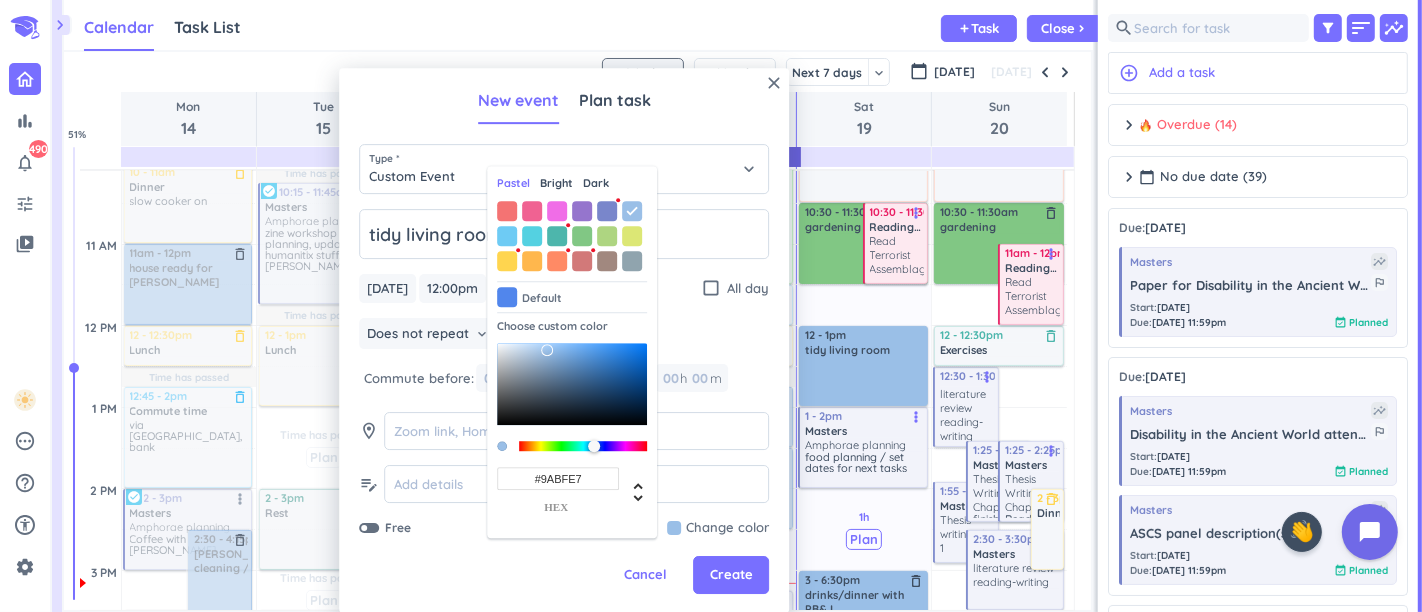 click on "Create" at bounding box center (731, 576) 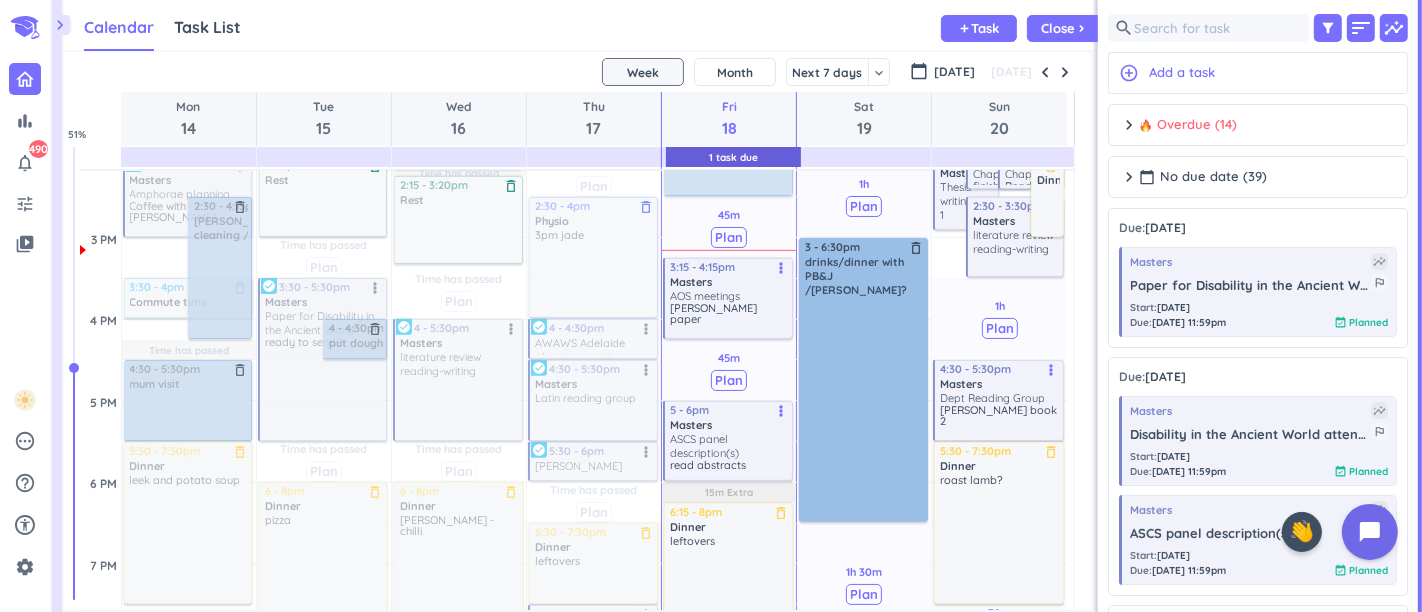 scroll, scrollTop: 942, scrollLeft: 0, axis: vertical 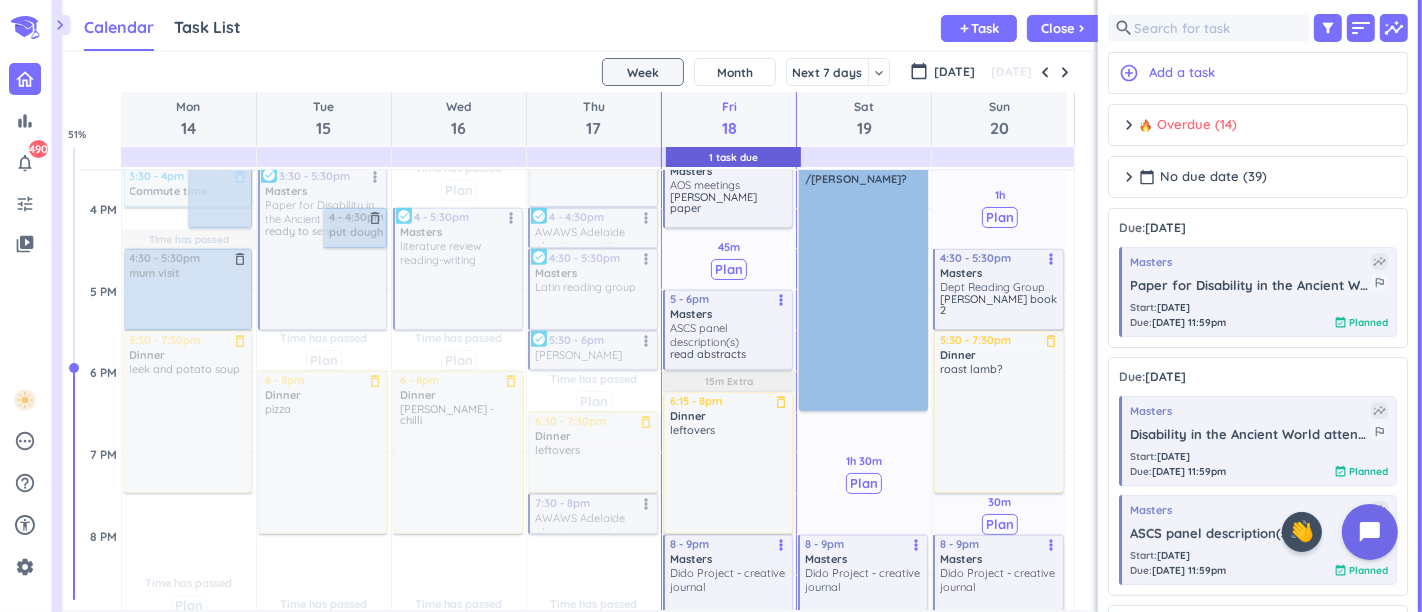 drag, startPoint x: 632, startPoint y: 524, endPoint x: 635, endPoint y: 514, distance: 10.440307 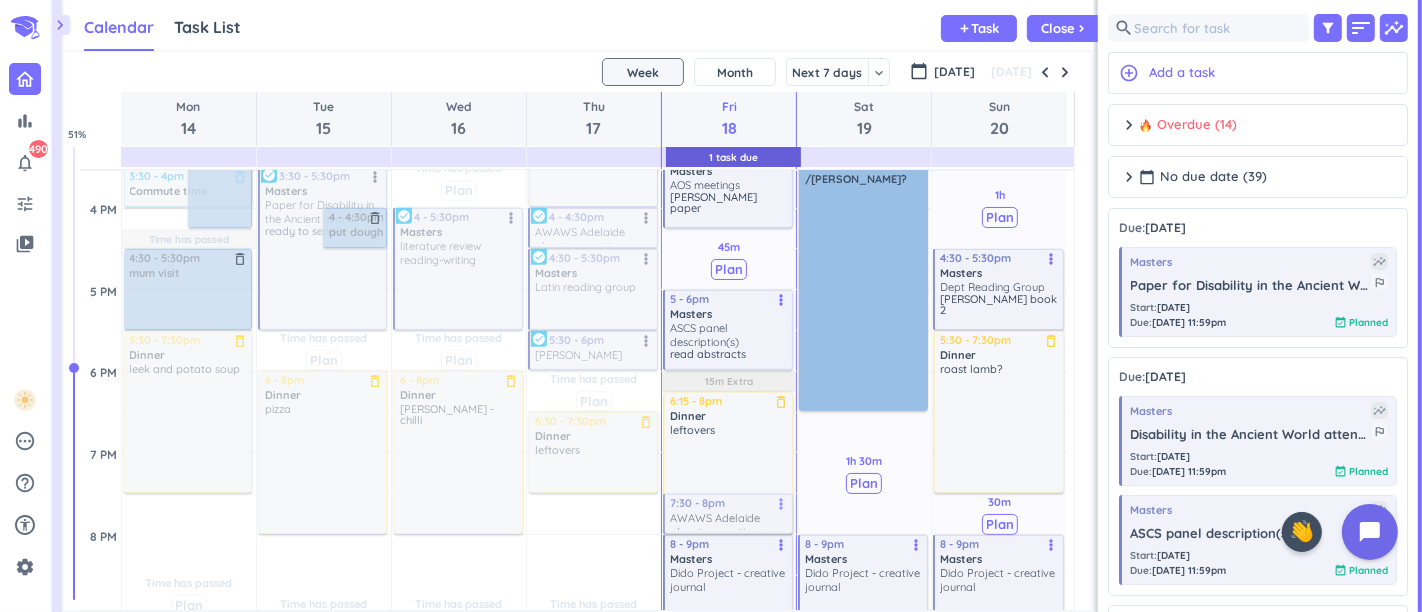 drag, startPoint x: 607, startPoint y: 515, endPoint x: 717, endPoint y: 523, distance: 110.29053 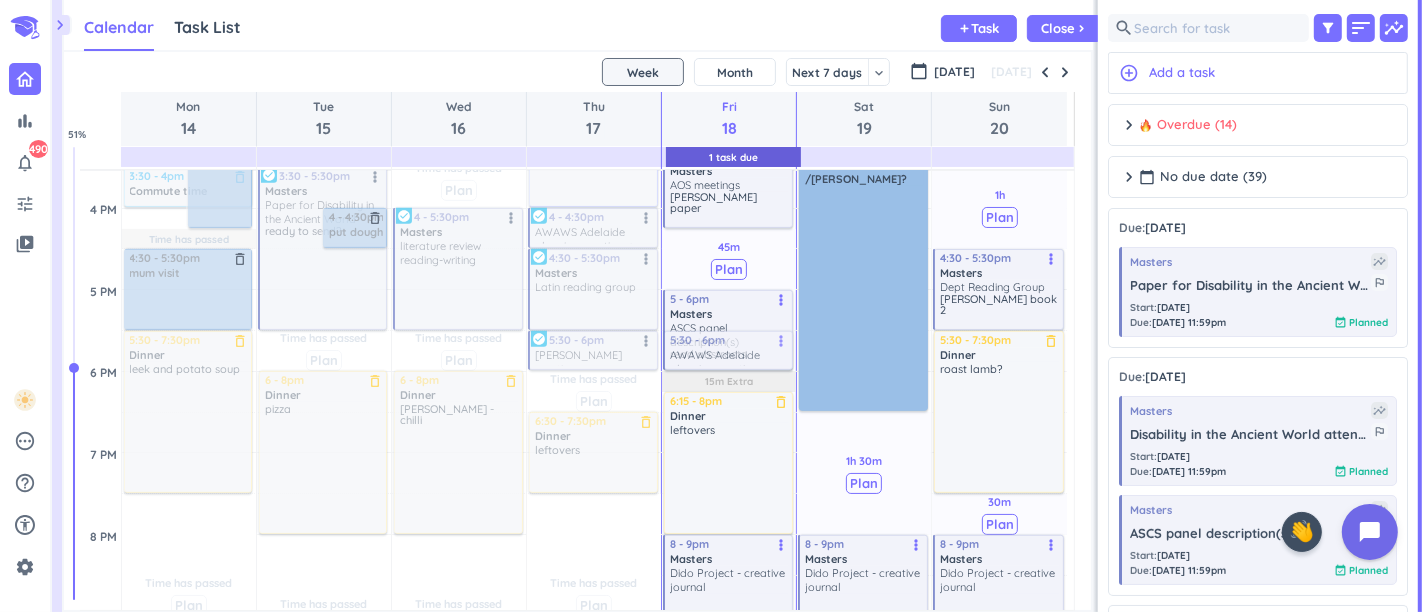 drag, startPoint x: 754, startPoint y: 521, endPoint x: 704, endPoint y: 372, distance: 157.16551 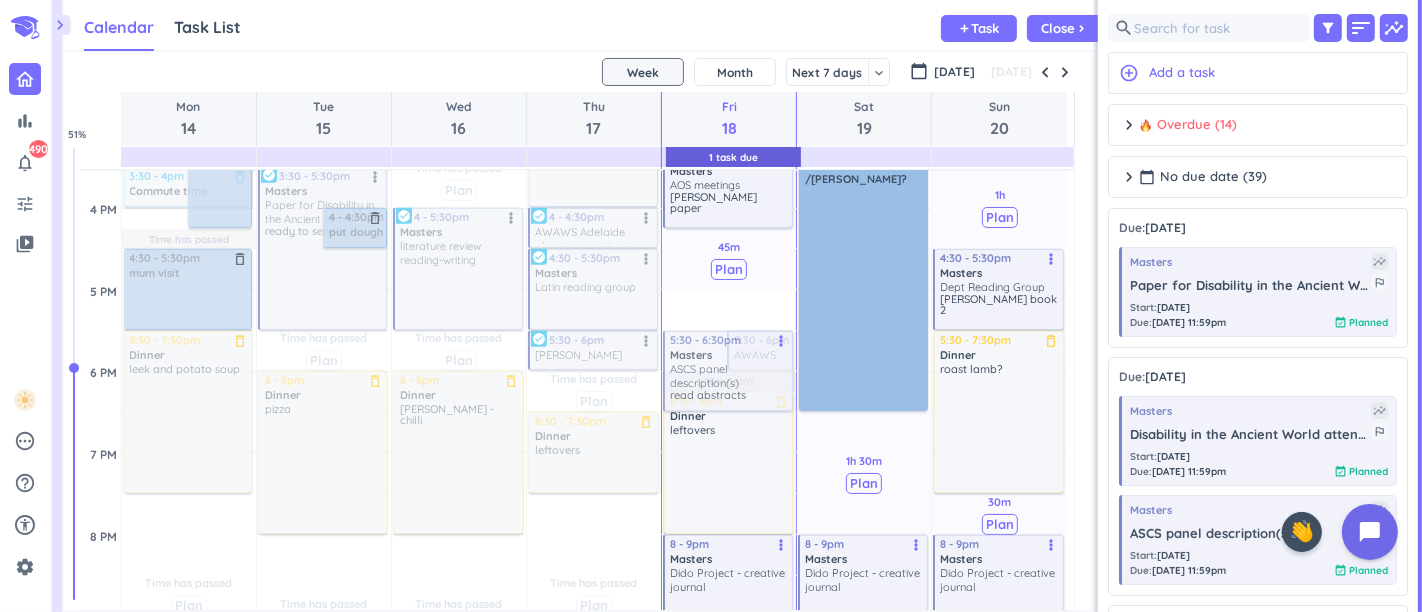 click on "Time has passed Past due Plan 45m Past due Plan 45m Past due Plan 1h  Past due Plan Time has passed 15m Extra Adjust Awake Time Adjust Awake Time 5 - 6pm Masters  ASCS panel description(s) read abstracts more_vert 5:30 - 6pm AWAWS Adelaide planning meetings+ organising work more_vert 7:30 - 8:30am Morning Routine delete_outline 9 - 10am Commute time  delete_outline 10 - 11:30am [MEDICAL_DATA] Advocacy  CVSA Walk and Talk  more_vert check_circle   11:30am - 12pm Commute time  delete_outline 12 - 12:30pm Lunch delete_outline 12:45 - 1:30pm shops delete_outline 1:30 - 2:30pm kitchen tidy delete_outline 3:15 - 4:15pm Masters  AOS meetings [PERSON_NAME] paper more_vert 6:15 - 8pm Dinner delete_outline leftovers 8 - 9pm Masters  Dido Project - creative journal more_vert 1  5:30 - 6:30pm Masters  ASCS panel description(s) read abstracts more_vert" at bounding box center (729, 208) 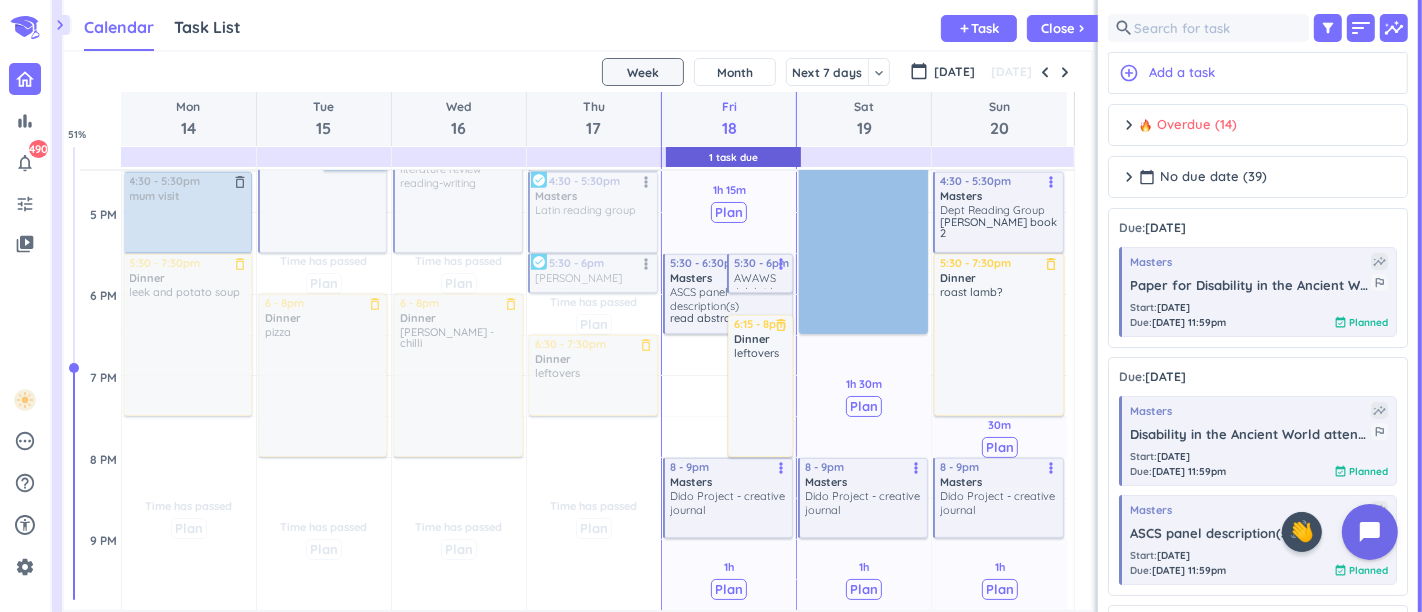 scroll, scrollTop: 1054, scrollLeft: 0, axis: vertical 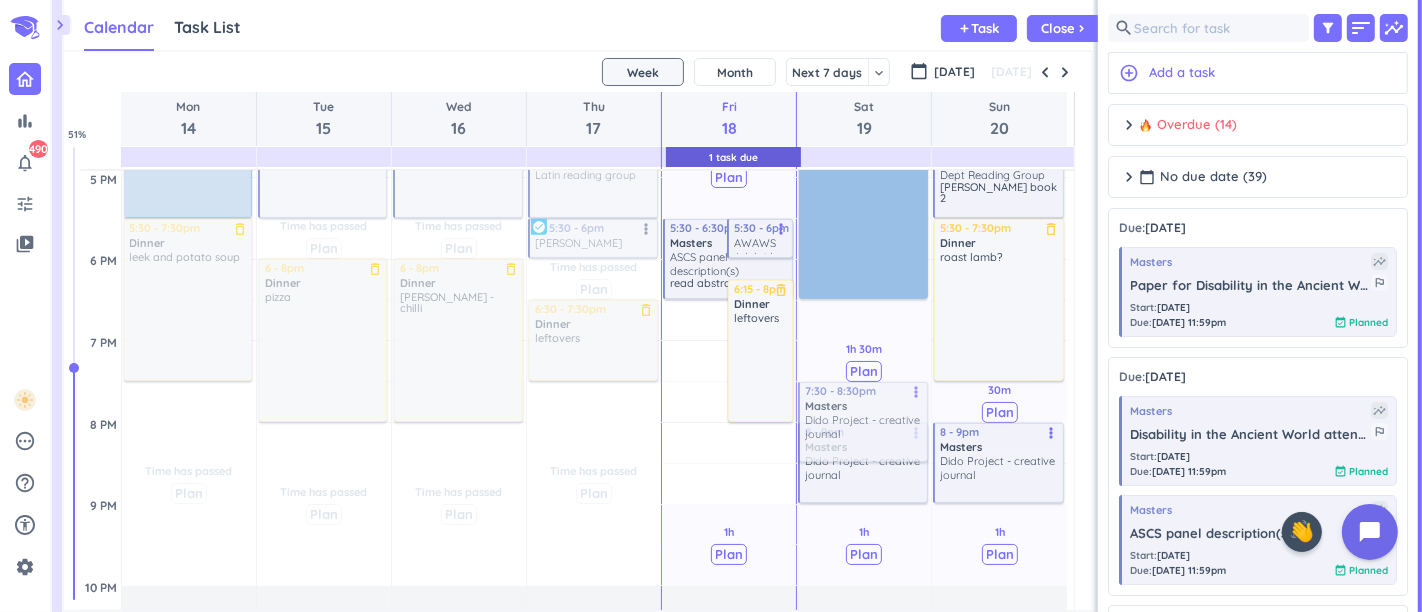 drag, startPoint x: 764, startPoint y: 475, endPoint x: 960, endPoint y: 452, distance: 197.34488 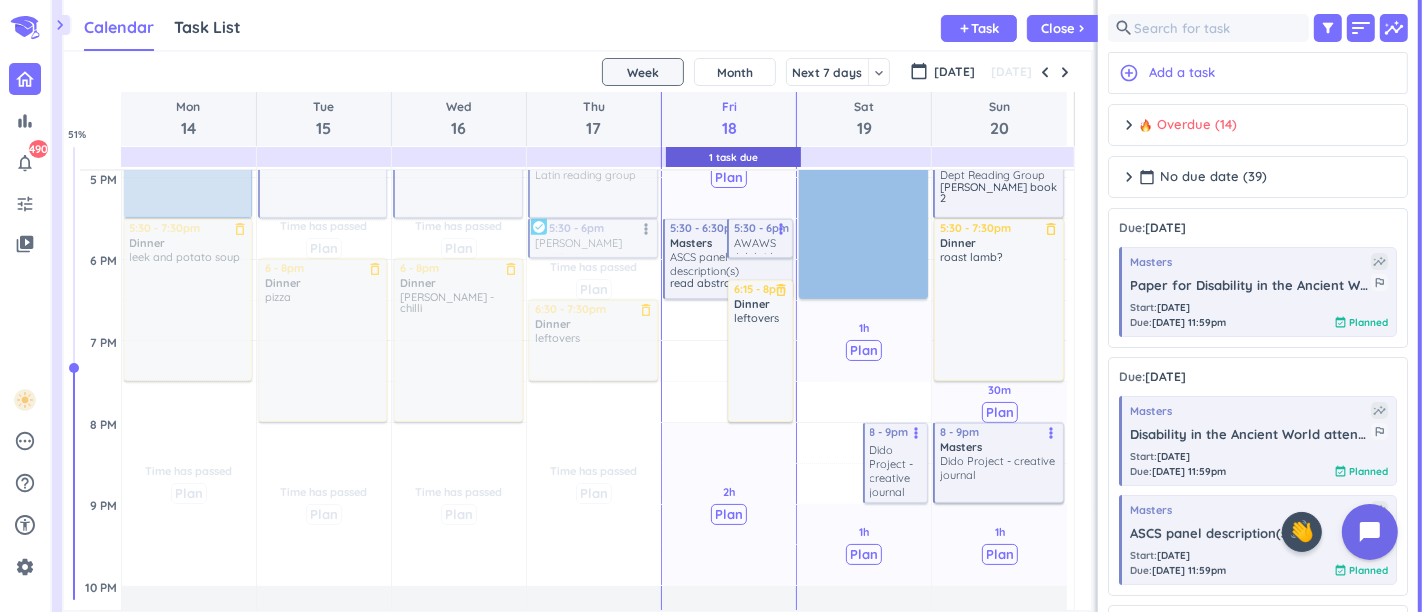 drag, startPoint x: 792, startPoint y: 430, endPoint x: 914, endPoint y: 442, distance: 122.588745 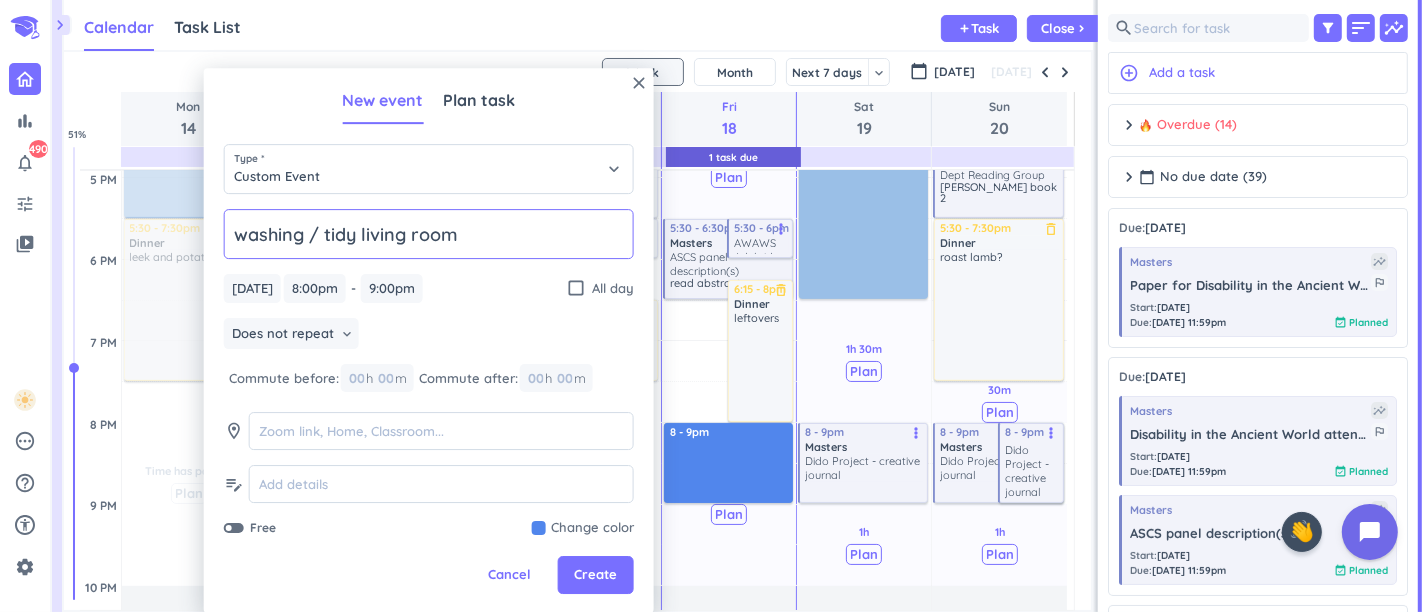 type on "washing / tidy living room" 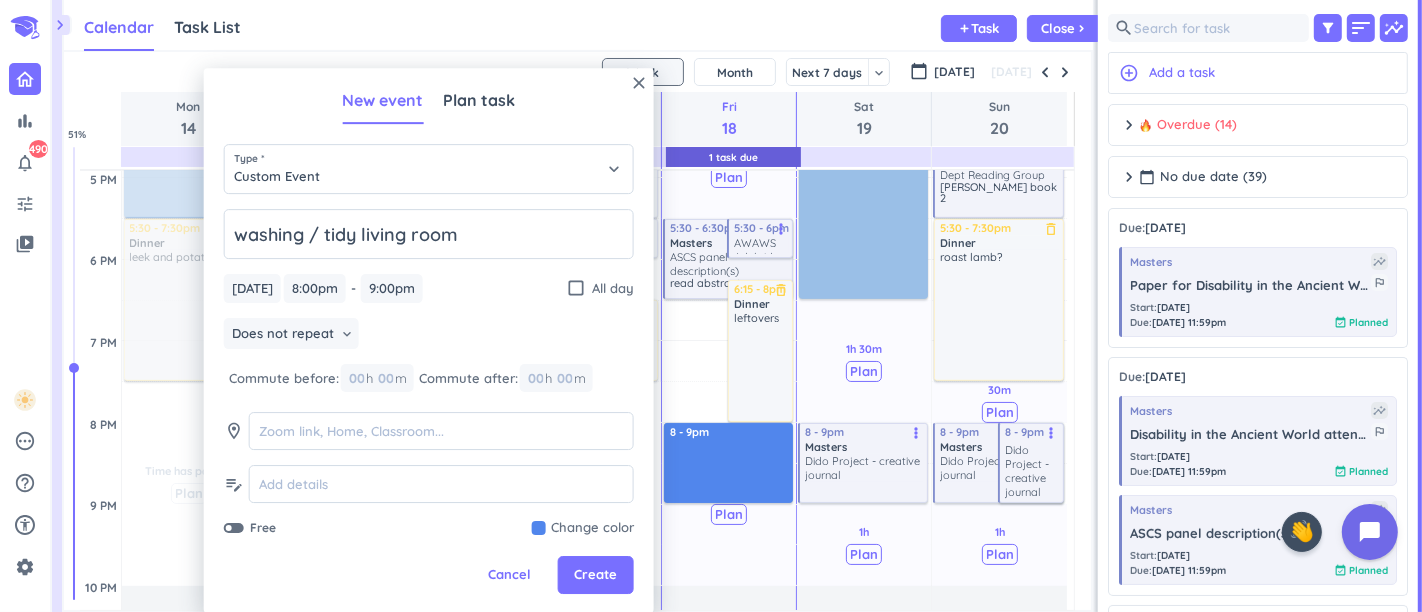 click at bounding box center [583, 529] 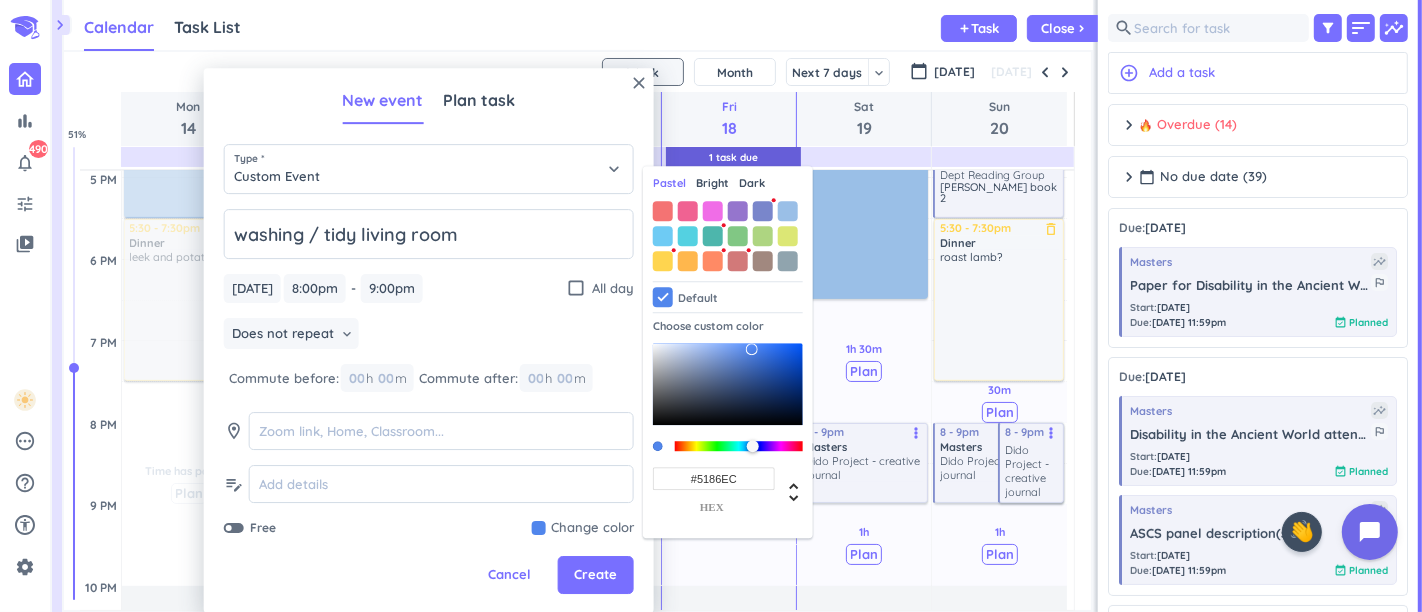 click at bounding box center [788, 211] 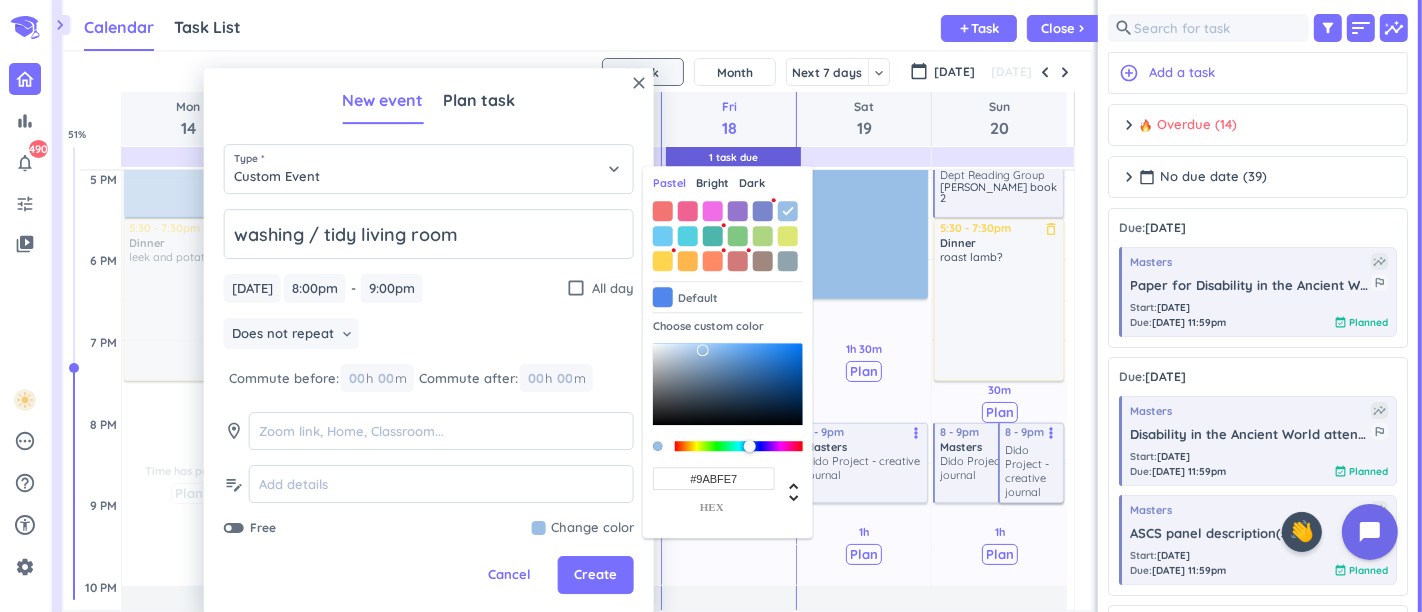 click on "Create" at bounding box center (595, 576) 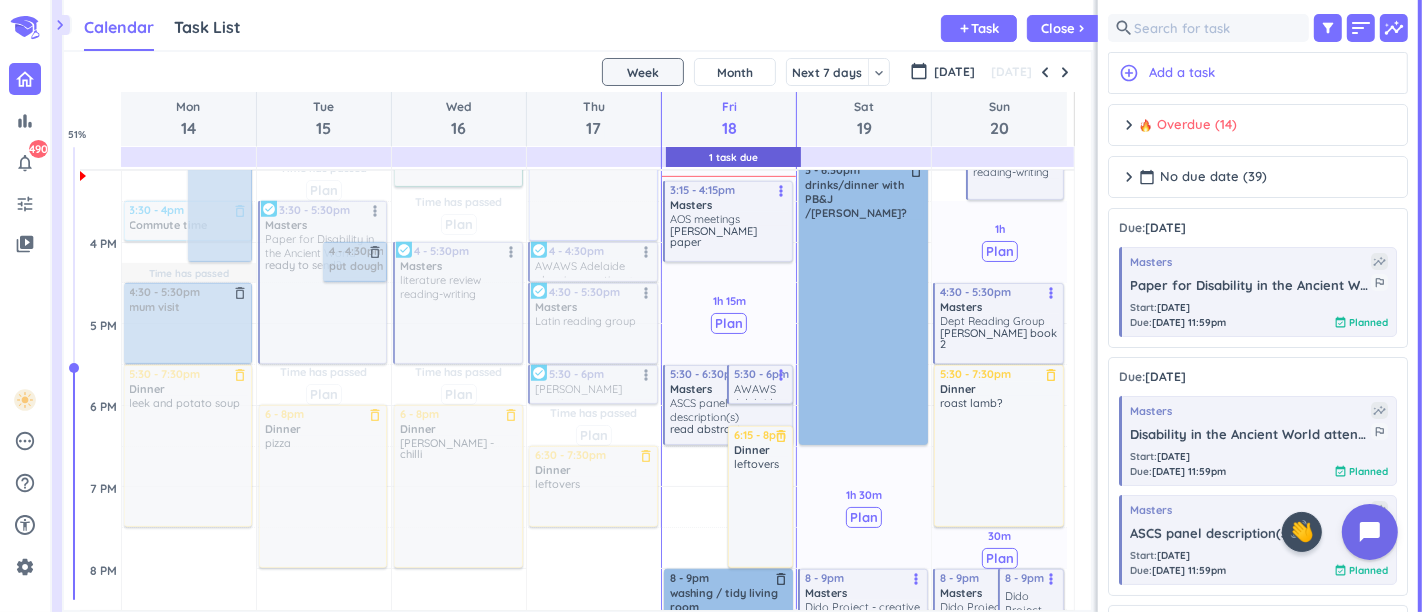scroll, scrollTop: 942, scrollLeft: 0, axis: vertical 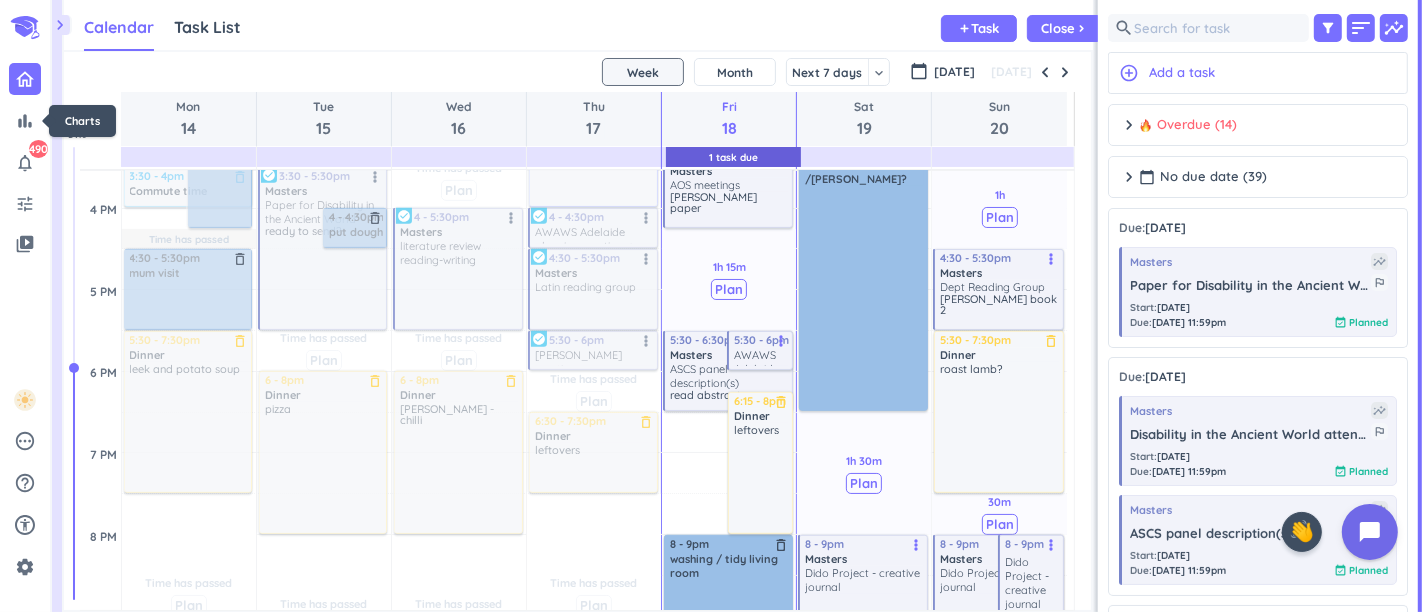click on "bar_chart" at bounding box center (25, 121) 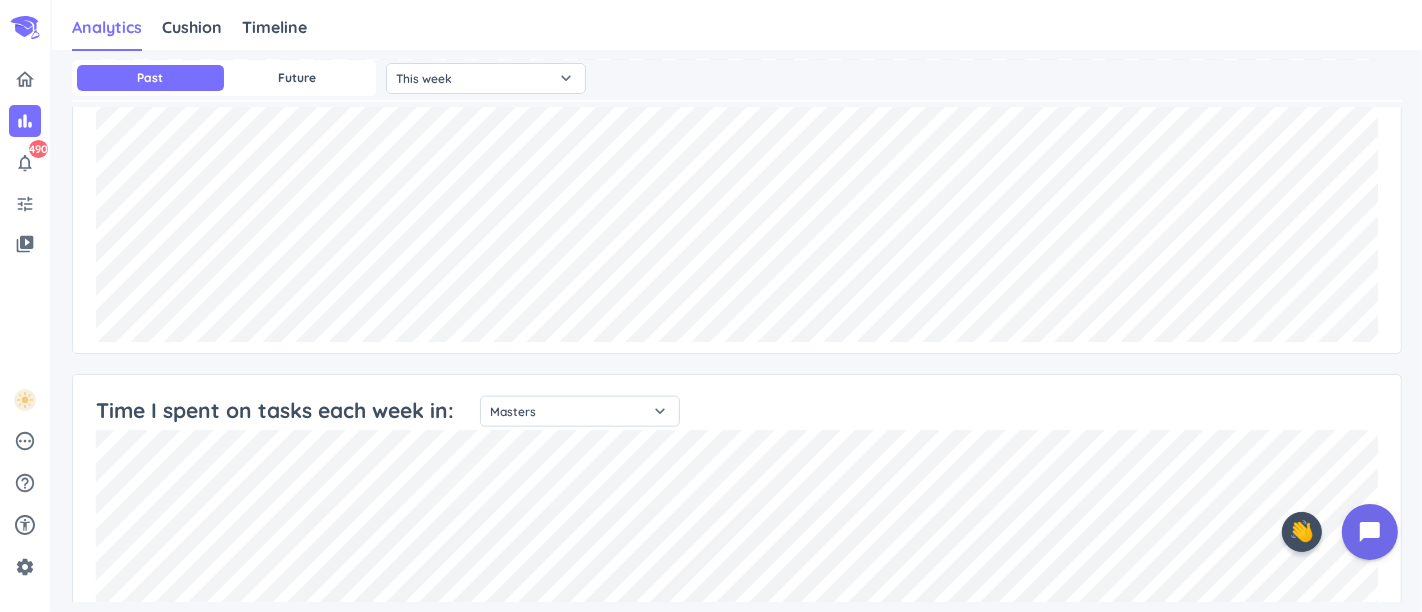 scroll, scrollTop: 2000, scrollLeft: 0, axis: vertical 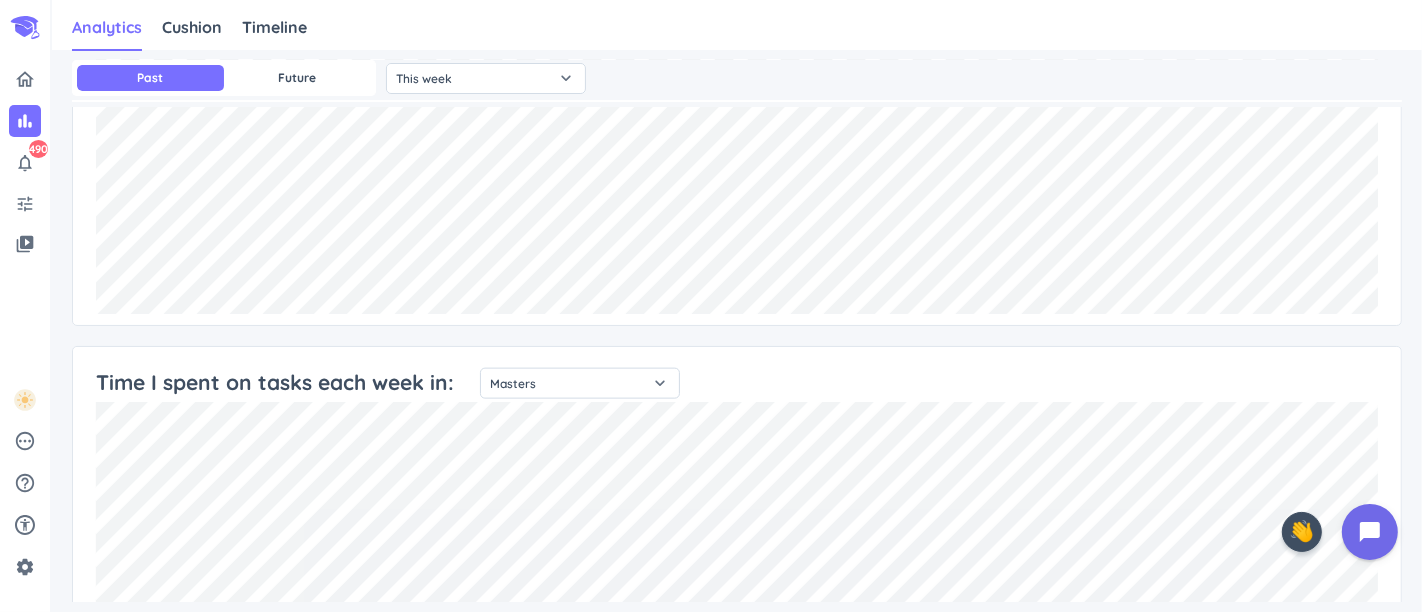 click on "How I spent my time [fontSize: 11px #FFFFFF fontFamily:'Quicksand']Tasks
[fontSize: 11px bold #FFFFFF fontFamily:'Quicksand']10h 40m
[fontSize: 4px #FFFFFF]⎯⎯⎯⎯⎯⎯⎯⎯⎯⎯⎯⎯
[fontSize: 11px #FFFFFF fontFamily:'Quicksand']Events
[fontSize: 11px bold #FFFFFF fontFamily:'Quicksand']0h 0m Time I spent on tasks 12h 10m [fontFamily: "Quicksand" fontSize: 11px #FFFFFF]Masters : [fontFamily: "Quicksand" fontSize: 11px #FFFFFF bold]10h 40m Most time consuming task 3h 10m Spent on this task Masters  literature review reading-writing outlined_flag Start :  Invalid date Due :  Invalid date Am I following my plan? 2004:  Time I spent on individual tasks [fontSize: 11px #FFFFFF fontFamily:'Quicksand']CVSA Walk and Talk :
[fontSize: 11px bold #FFFFFF fontFamily:'Quicksand']1h 30m Time I spent on tasks each week                         Time I spent on tasks each week in: Masters keyboard_arrow_down" at bounding box center (737, -539) 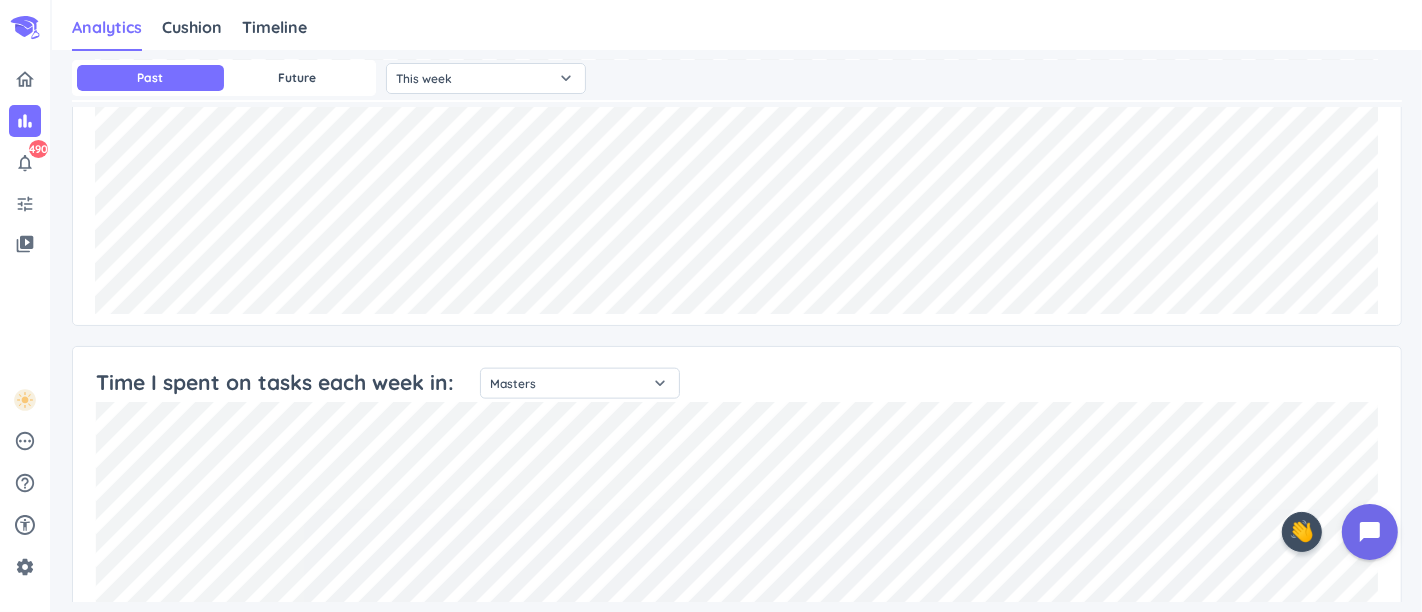 click at bounding box center (737, 137) 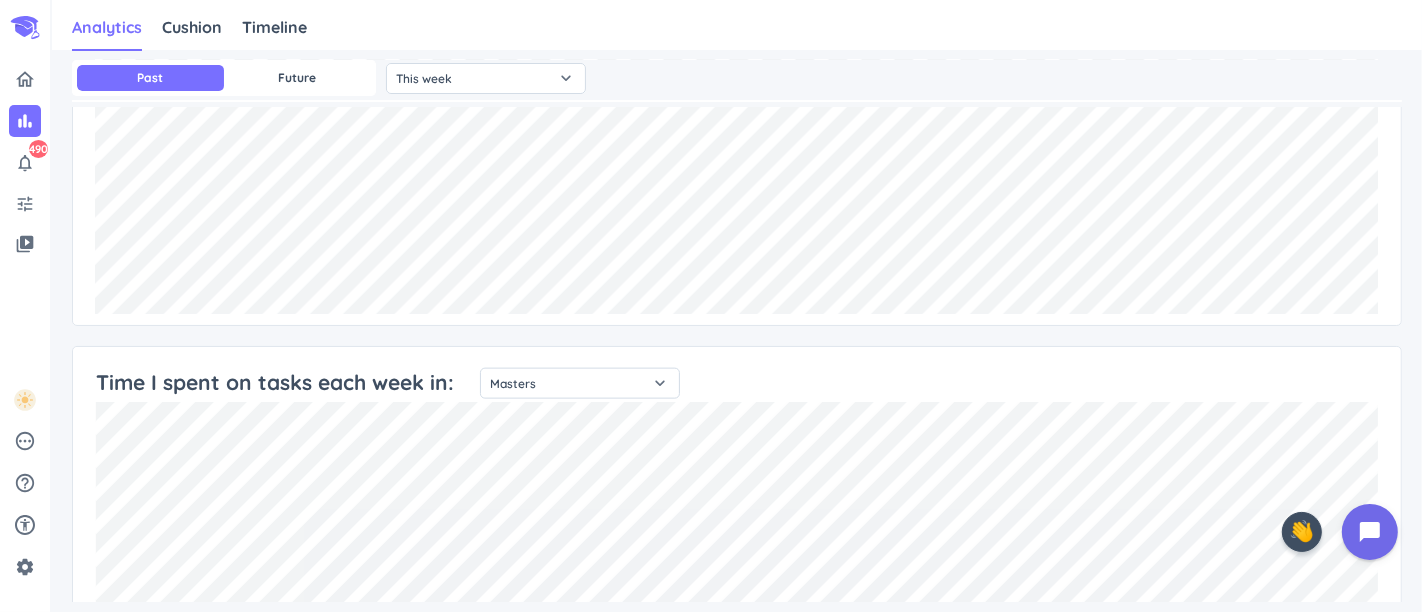 scroll, scrollTop: 0, scrollLeft: 2431, axis: horizontal 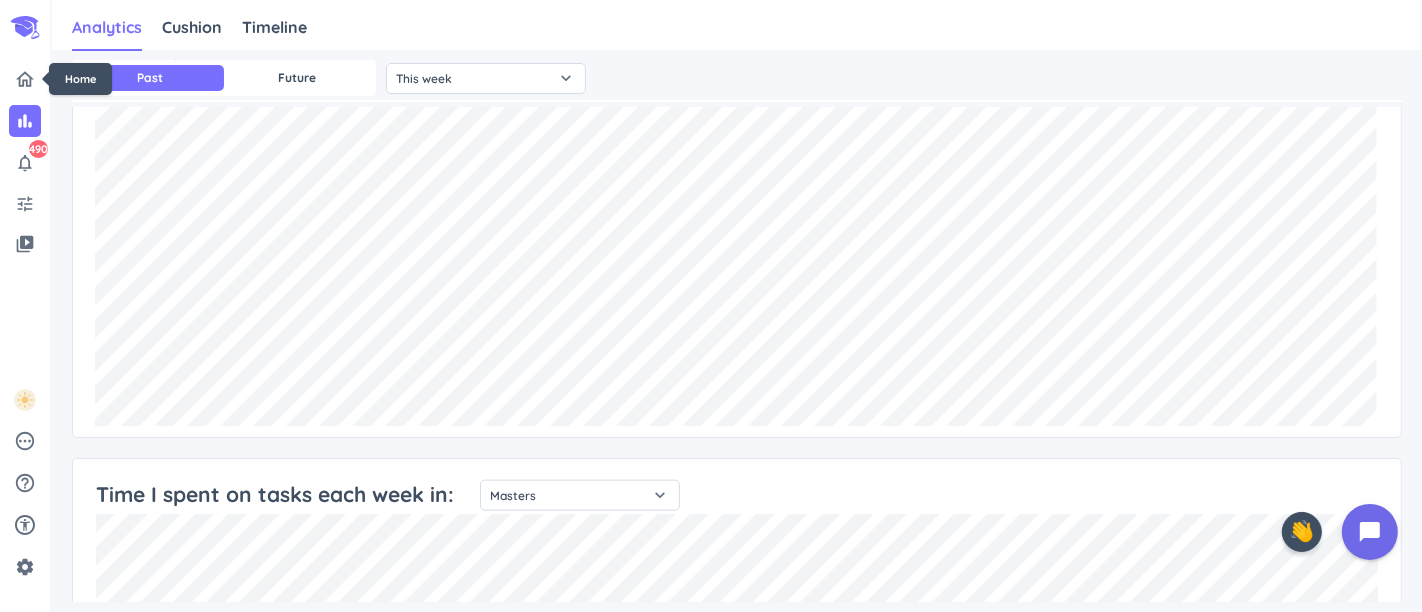 click 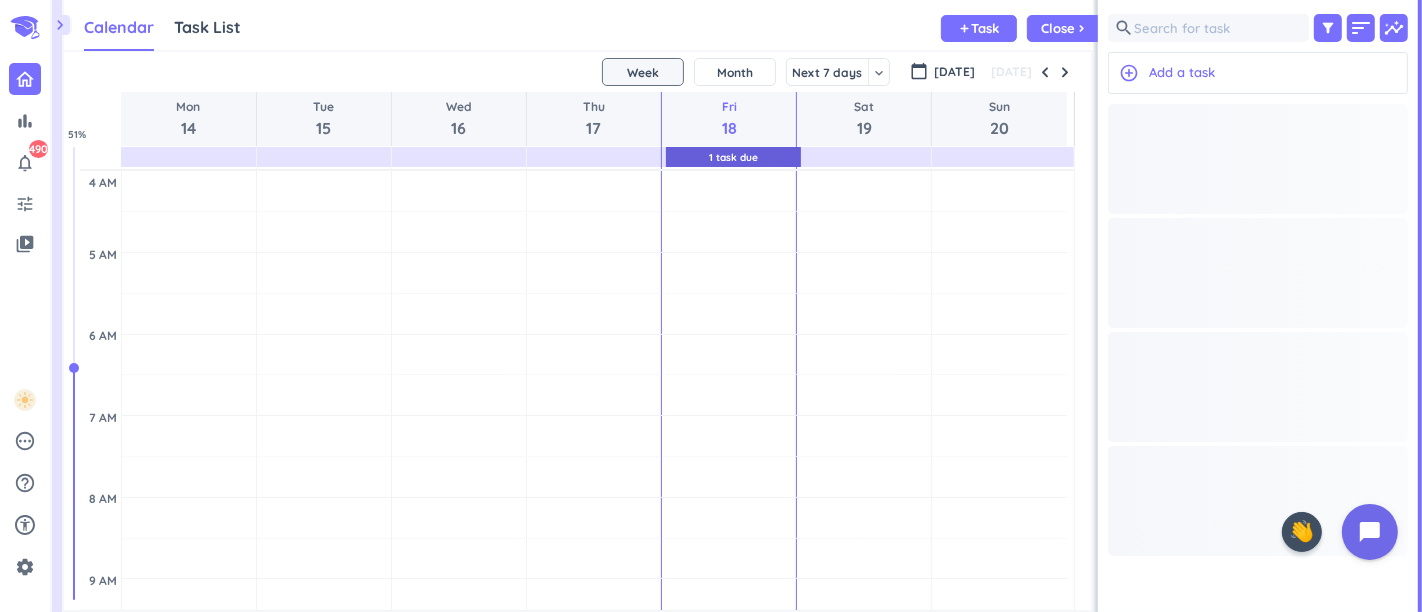 scroll, scrollTop: 8, scrollLeft: 7, axis: both 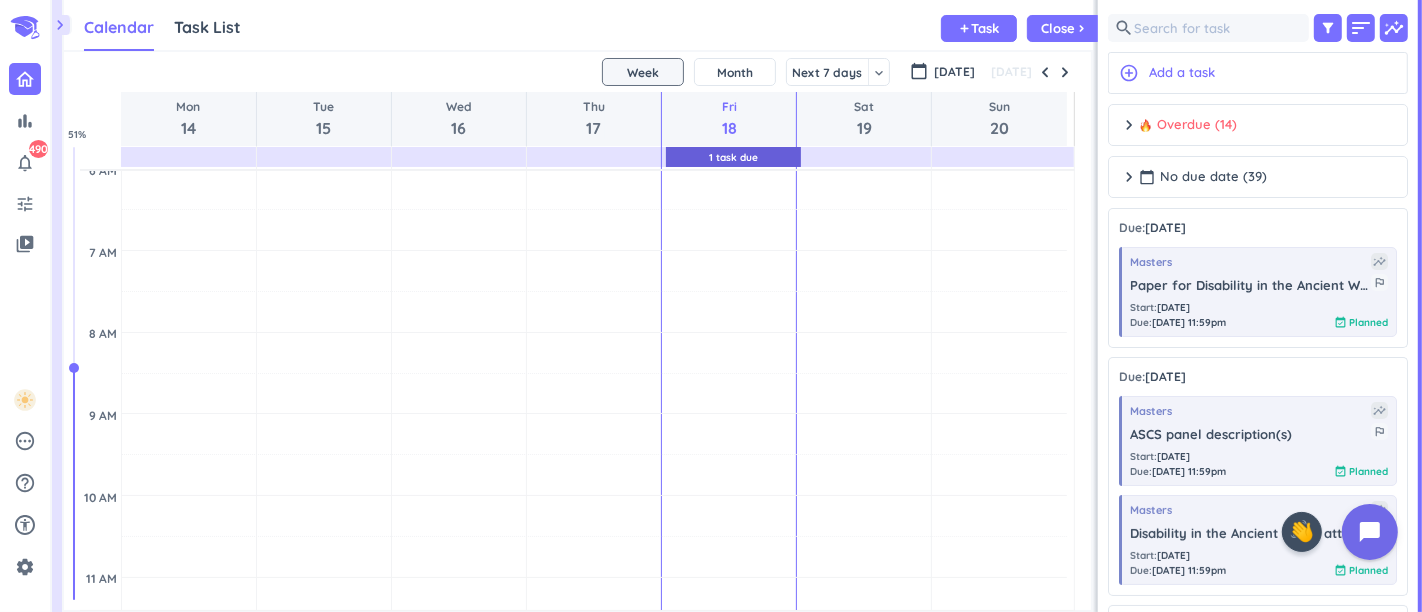 click at bounding box center [1065, 72] 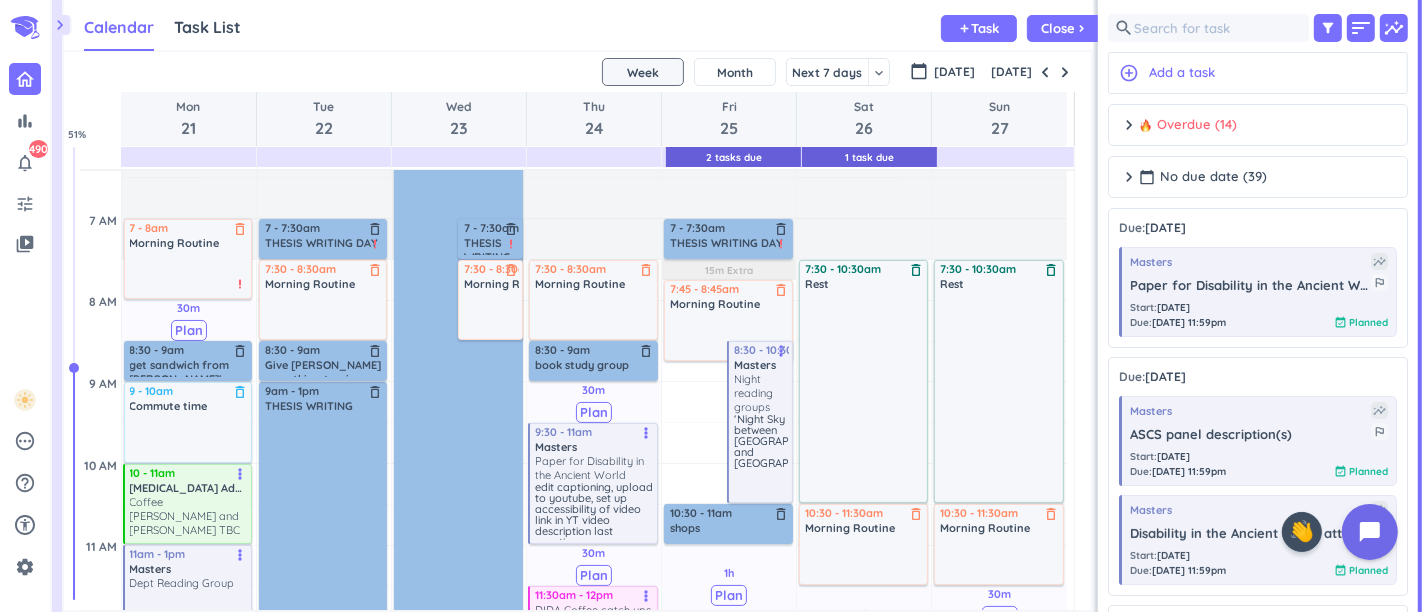 scroll, scrollTop: 165, scrollLeft: 0, axis: vertical 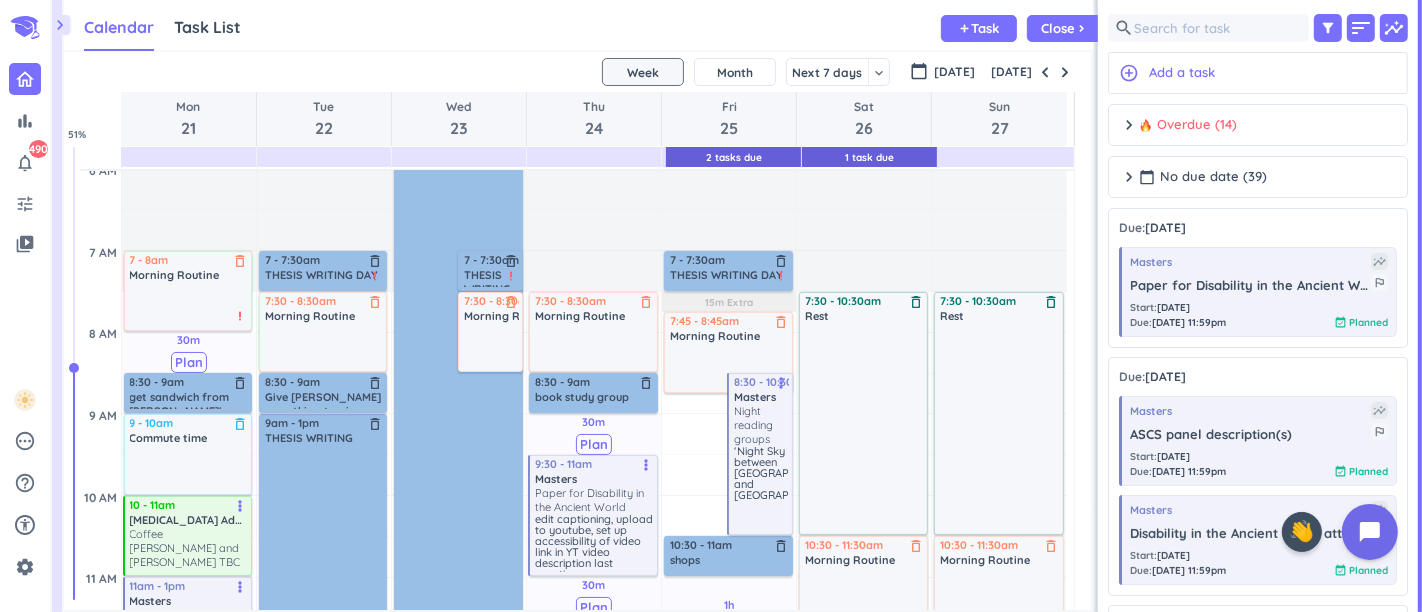 click on "chevron_right Overdue (14) done [PERSON_NAME] all complete" at bounding box center [1258, 130] 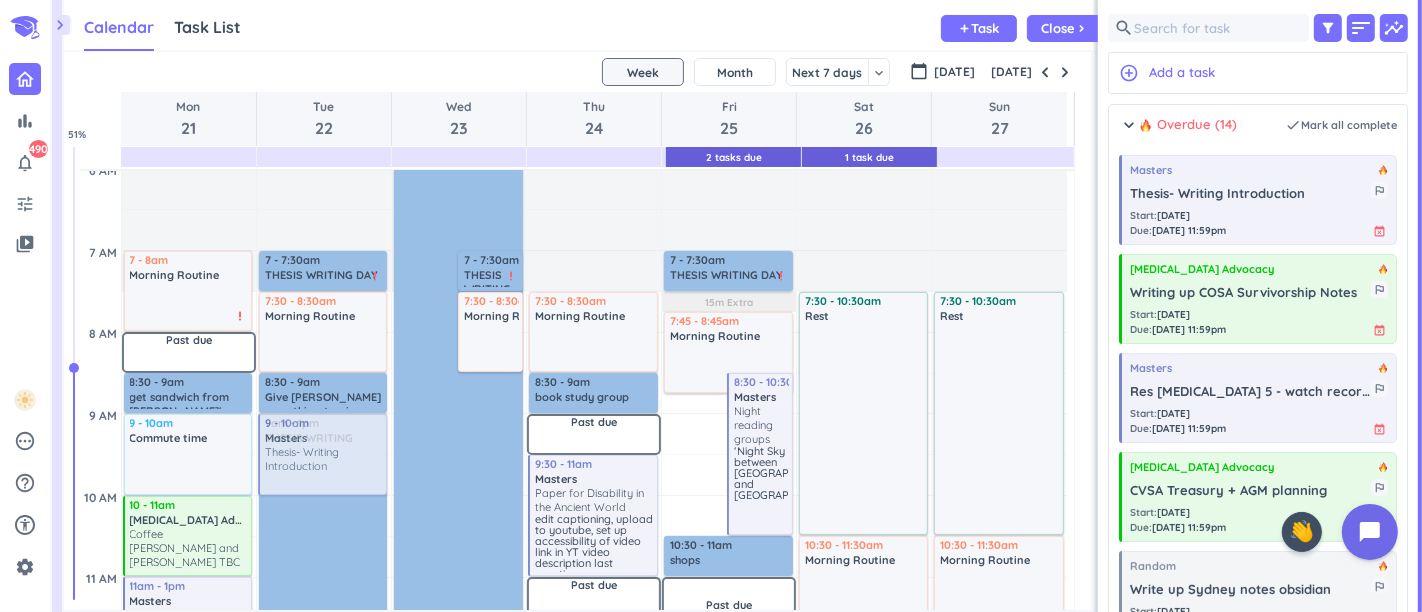drag, startPoint x: 1251, startPoint y: 180, endPoint x: 272, endPoint y: 444, distance: 1013.9709 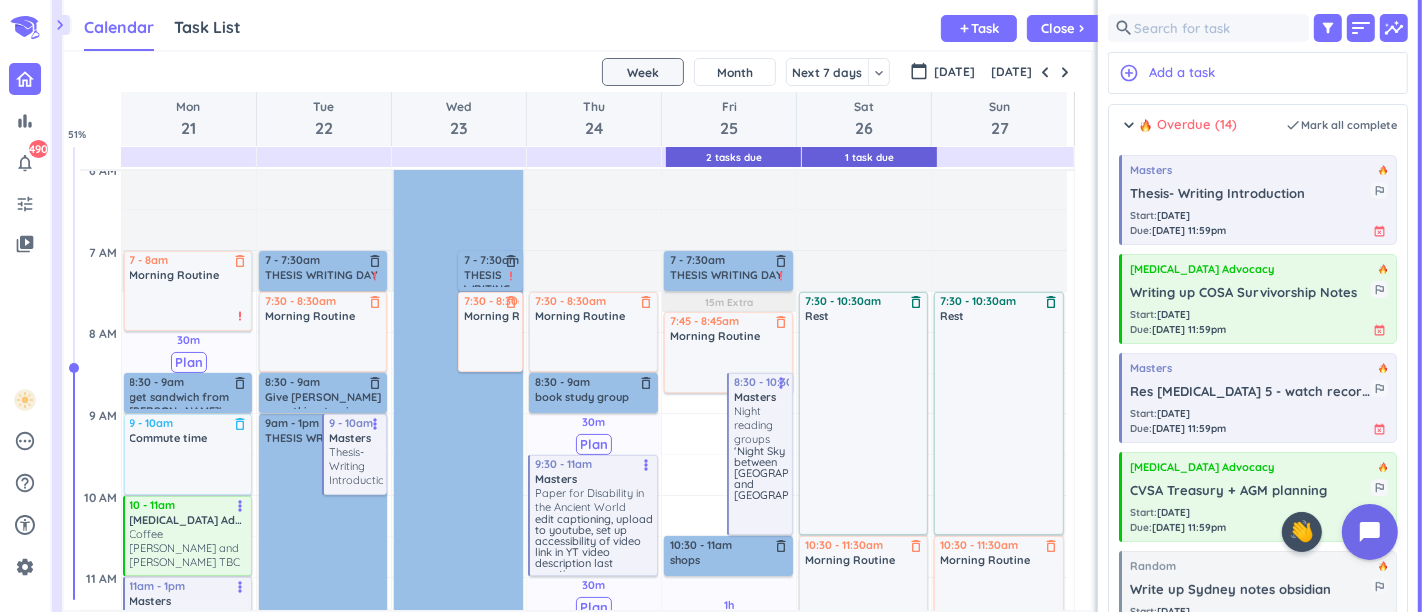 scroll, scrollTop: 276, scrollLeft: 0, axis: vertical 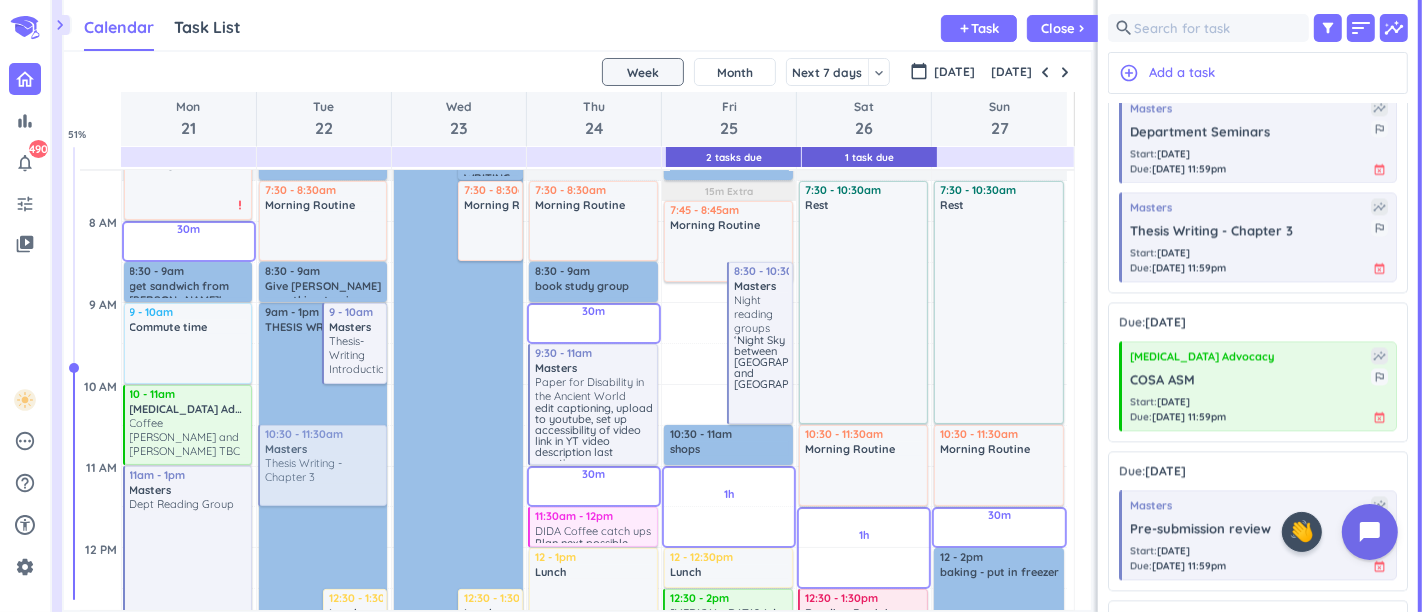 click on "chevron_right Drag a custom event format_color_fill chevron_right folder_open Courses   +  Add new drag_indicator Masters  more_horiz drag_indicator Reading Feminism more_horiz drag_indicator DIDA more_horiz drag_indicator CAHS more_horiz drag_indicator [MEDICAL_DATA] Advocacy  more_horiz drag_indicator Disability Advocacy  more_horiz chevron_right folder_open Activities   +  Add new drag_indicator Morning Routine more_horiz drag_indicator Lunch more_horiz drag_indicator Physio more_horiz drag_indicator Rest more_horiz drag_indicator Dinner more_horiz drag_indicator Reflection time more_horiz drag_indicator Commute time  more_horiz drag_indicator Zoom with a friend more_horiz drag_indicator Medical appointment more_horiz drag_indicator Walk more_horiz drag_indicator Exercises more_horiz link Connected Calendars add_circle Calendar Task List Calendar keyboard_arrow_down add Task Close chevron_right 2   Tasks   Due 1   Task   Due SHOVEL [DATE] - [DATE] Week Month Next 7 days keyboard_arrow_down Week calendar_today" at bounding box center [737, 306] 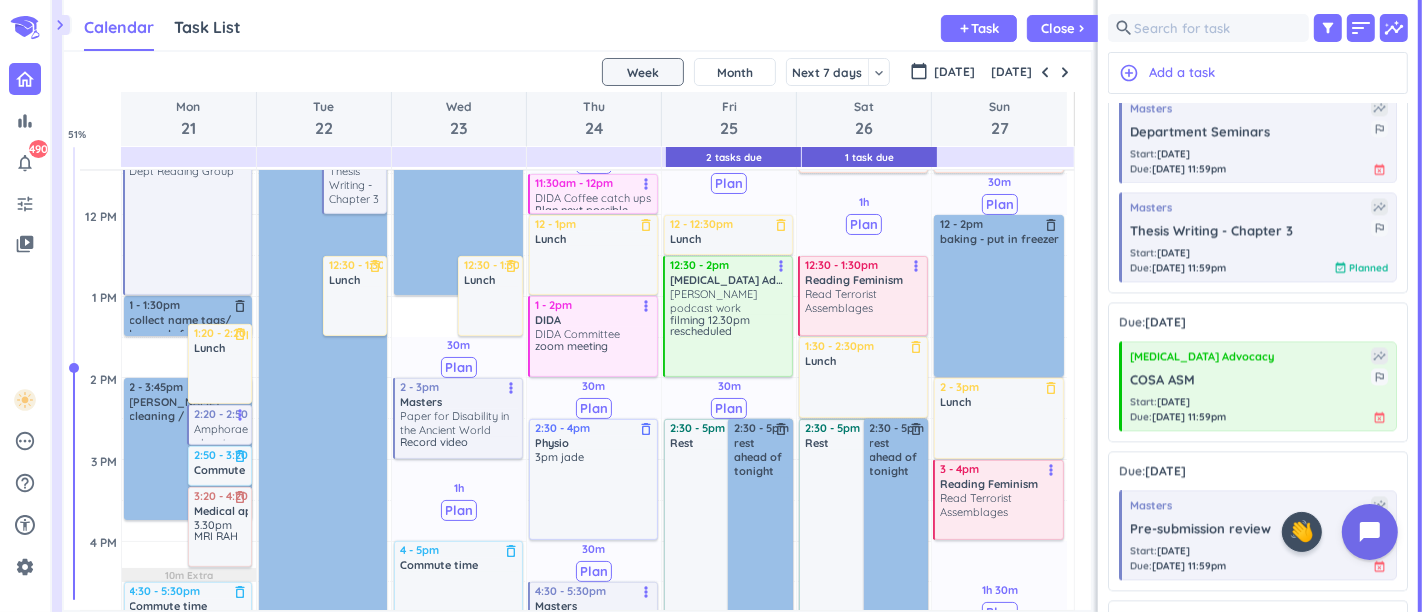 scroll, scrollTop: 387, scrollLeft: 0, axis: vertical 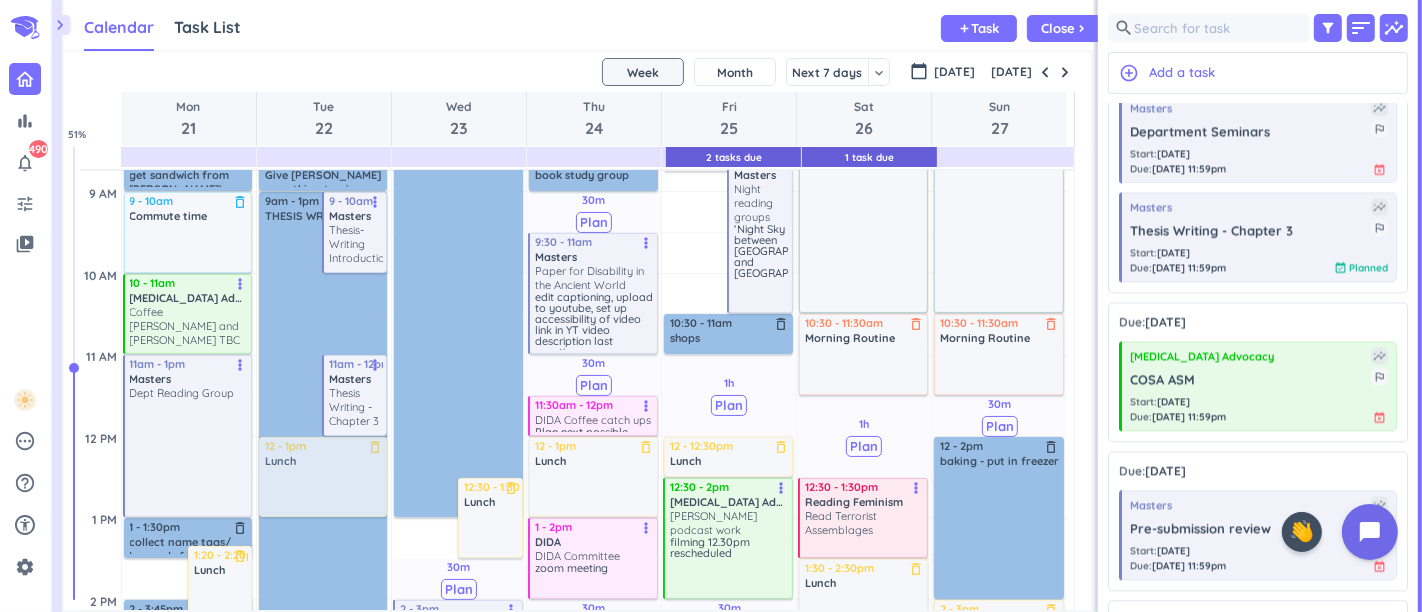 drag, startPoint x: 357, startPoint y: 504, endPoint x: 357, endPoint y: 489, distance: 15 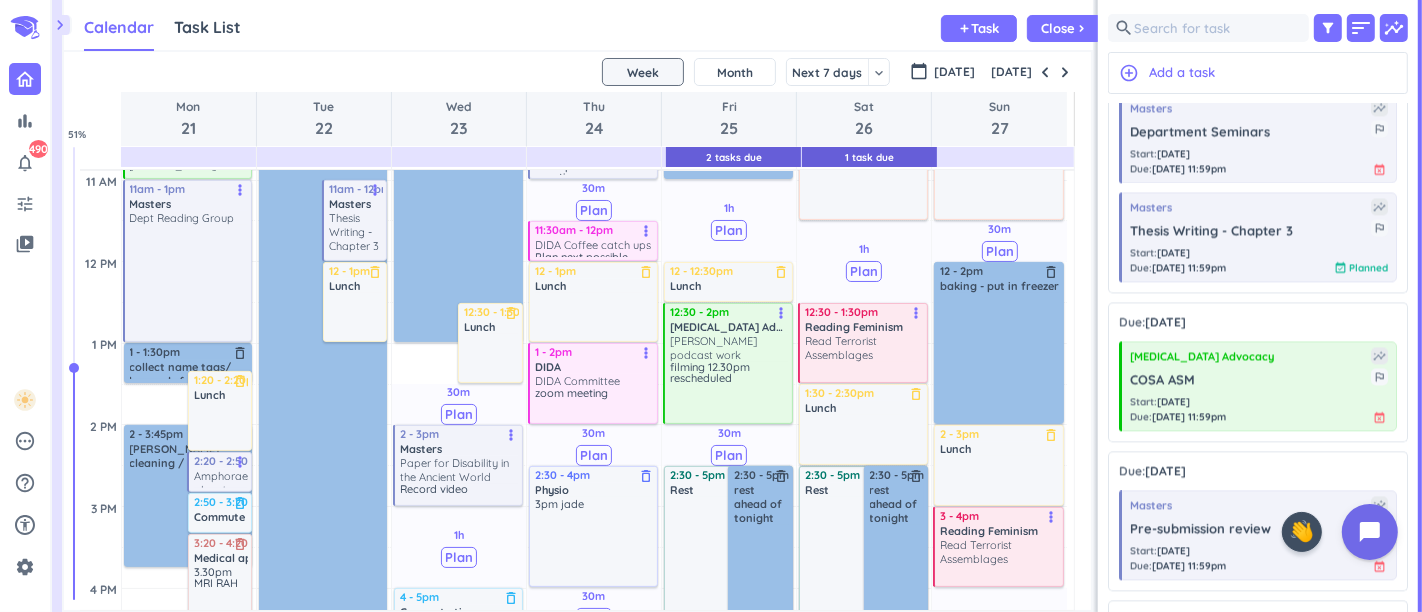 scroll, scrollTop: 609, scrollLeft: 0, axis: vertical 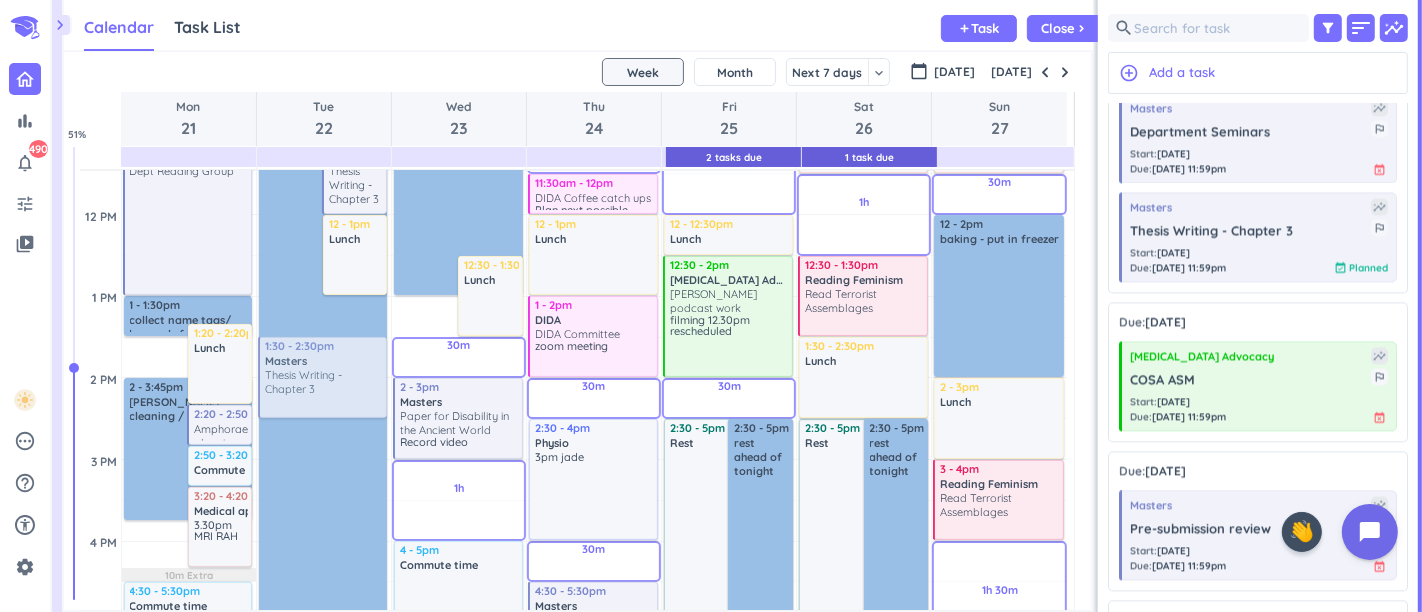 drag, startPoint x: 1185, startPoint y: 235, endPoint x: 332, endPoint y: 353, distance: 861.1231 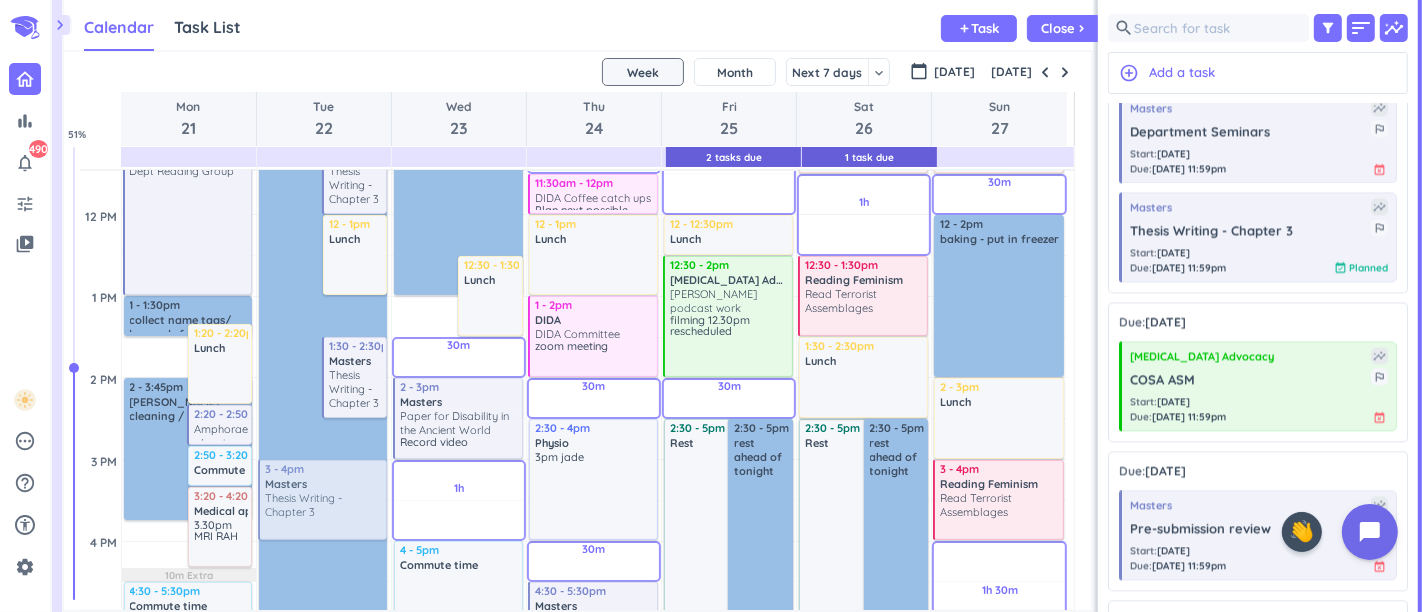 drag, startPoint x: 1153, startPoint y: 244, endPoint x: 304, endPoint y: 491, distance: 884.2002 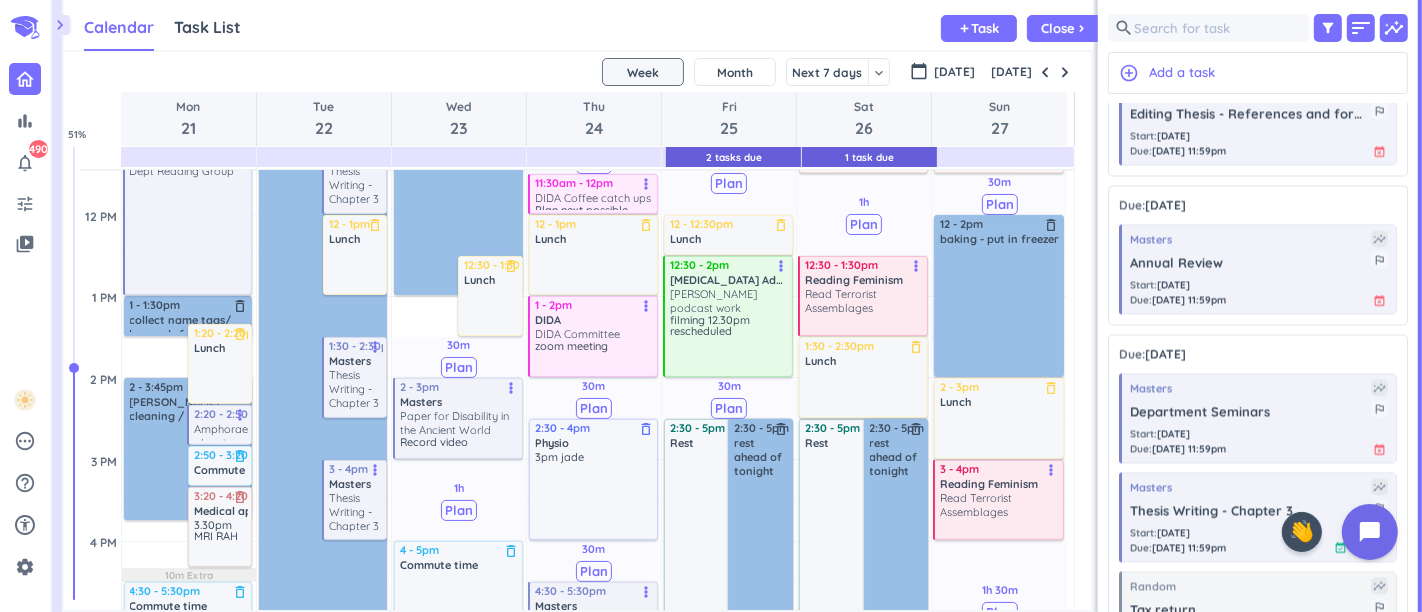 scroll, scrollTop: 3488, scrollLeft: 0, axis: vertical 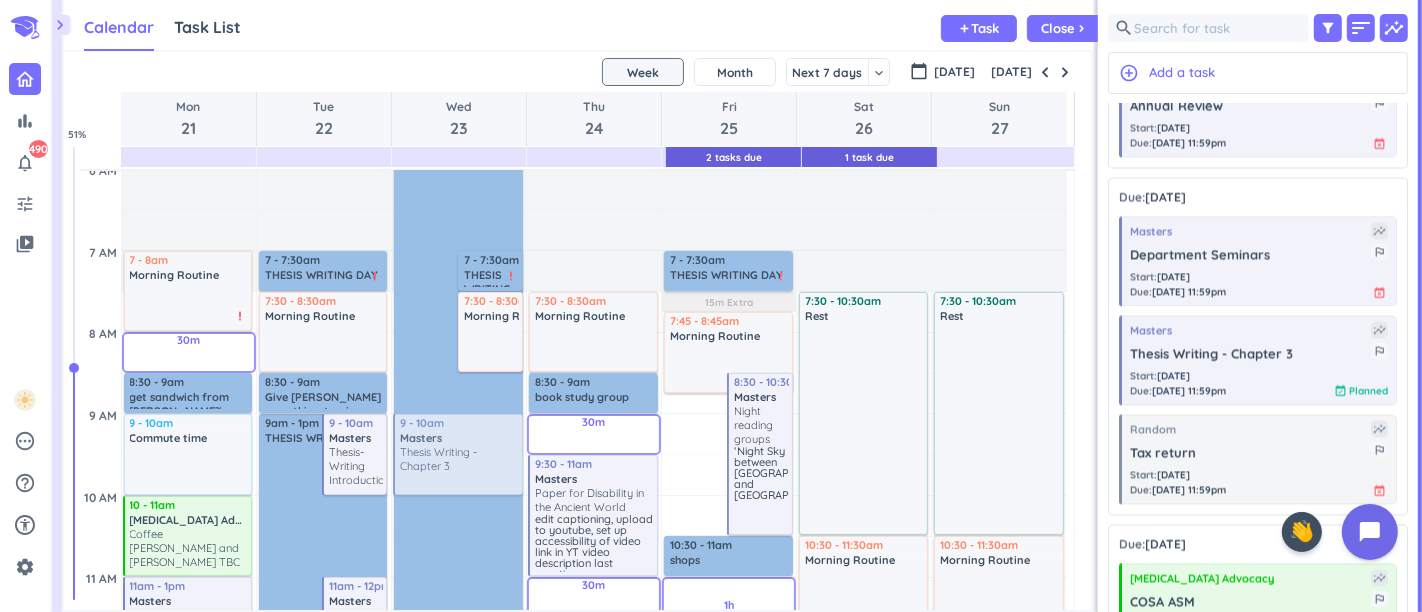 drag, startPoint x: 1225, startPoint y: 367, endPoint x: 438, endPoint y: 426, distance: 789.20844 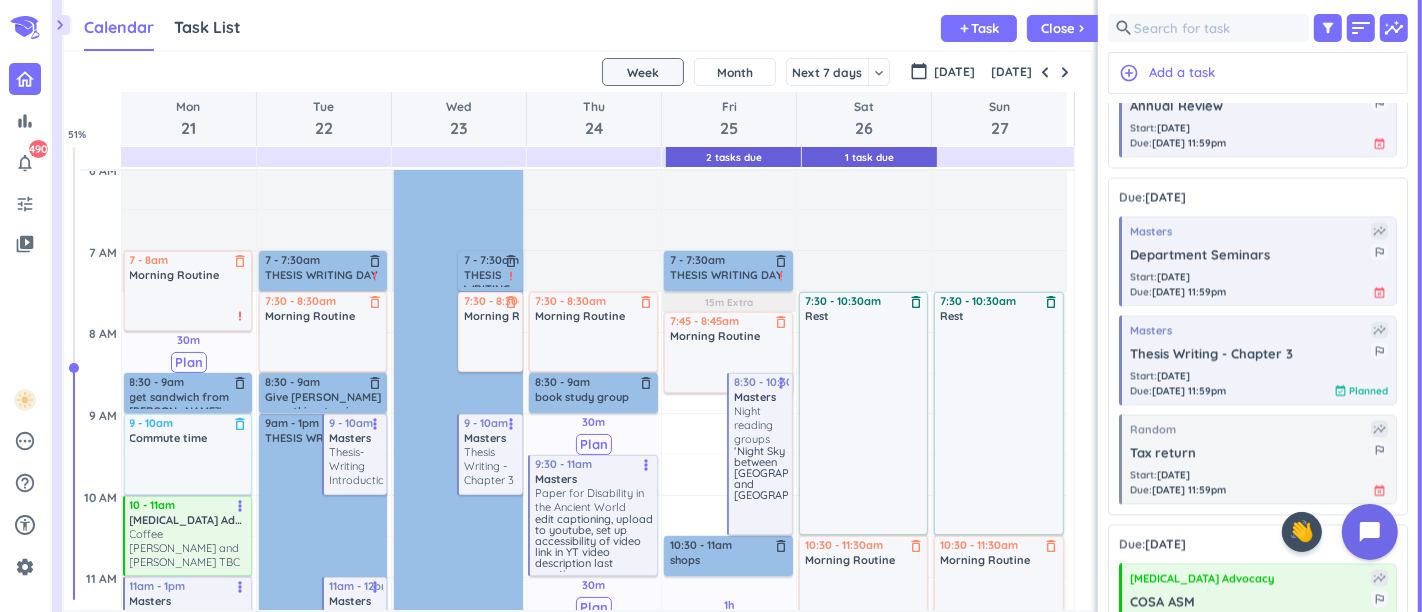 scroll, scrollTop: 276, scrollLeft: 0, axis: vertical 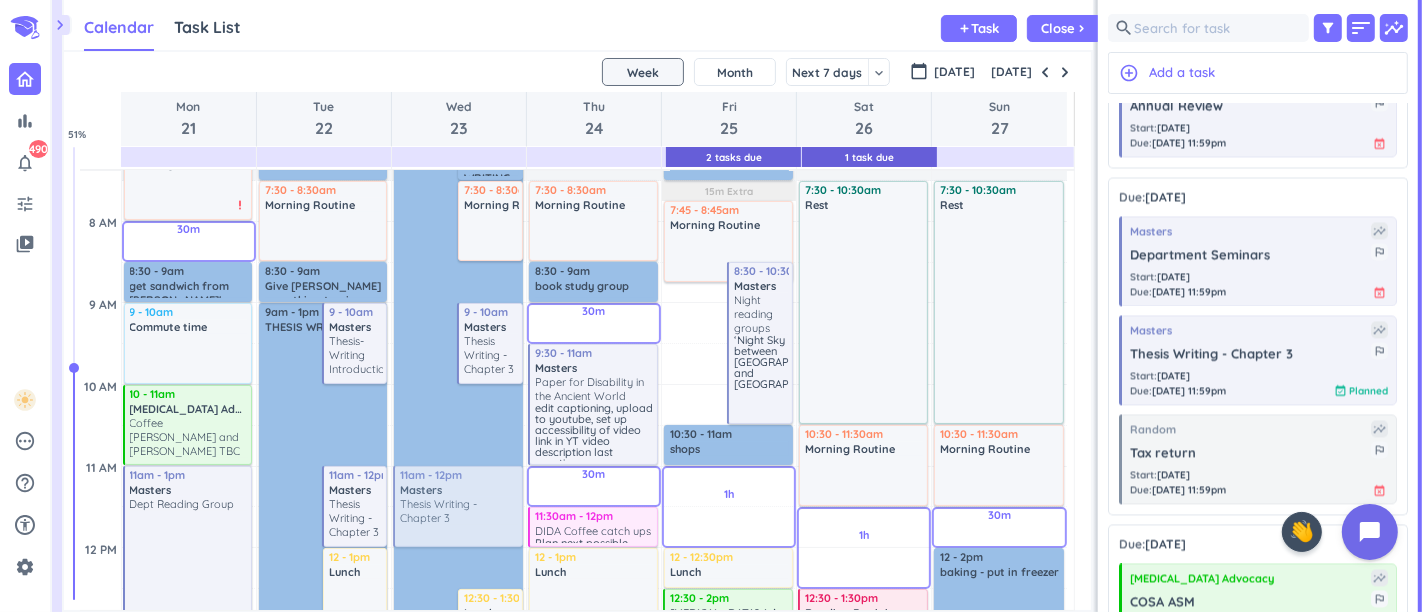 drag, startPoint x: 1137, startPoint y: 362, endPoint x: 451, endPoint y: 472, distance: 694.76324 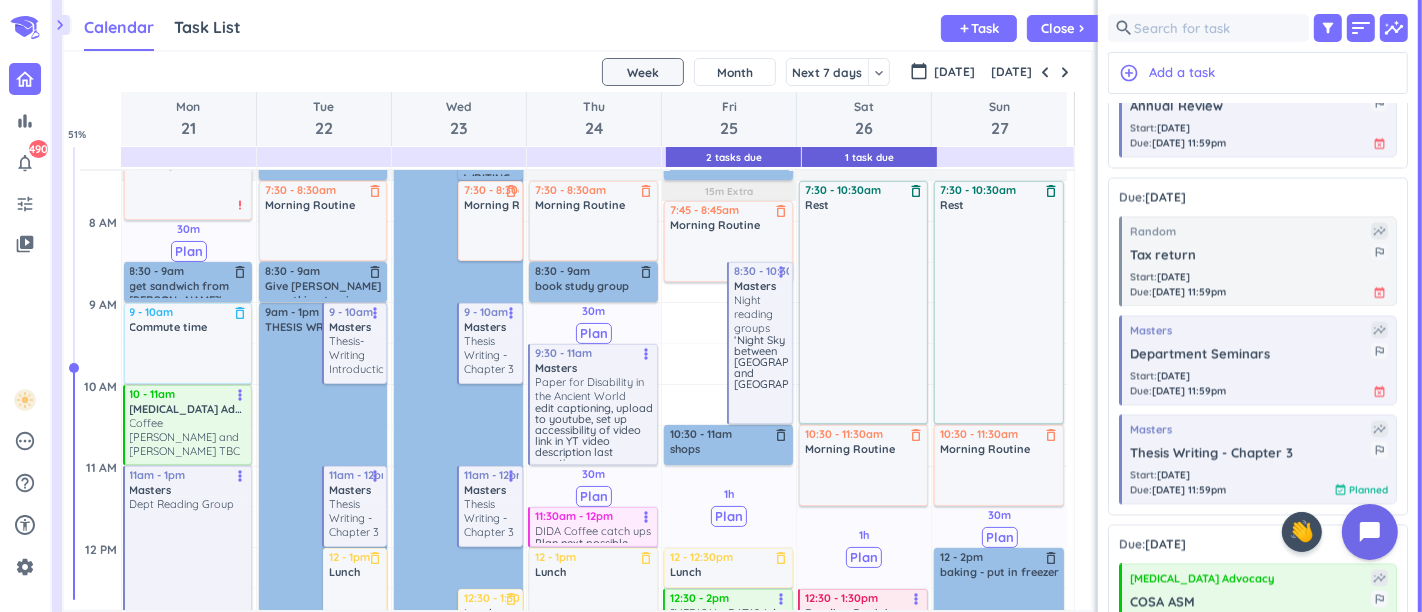 scroll, scrollTop: 165, scrollLeft: 0, axis: vertical 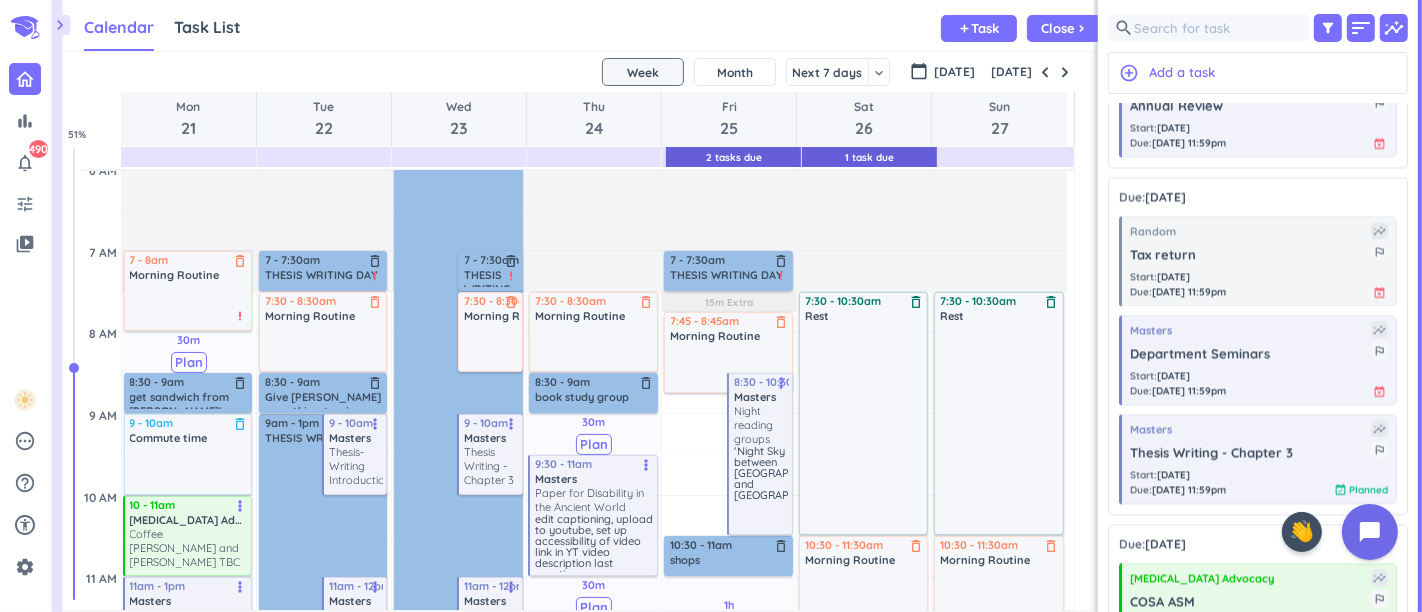 click at bounding box center [324, 1203] 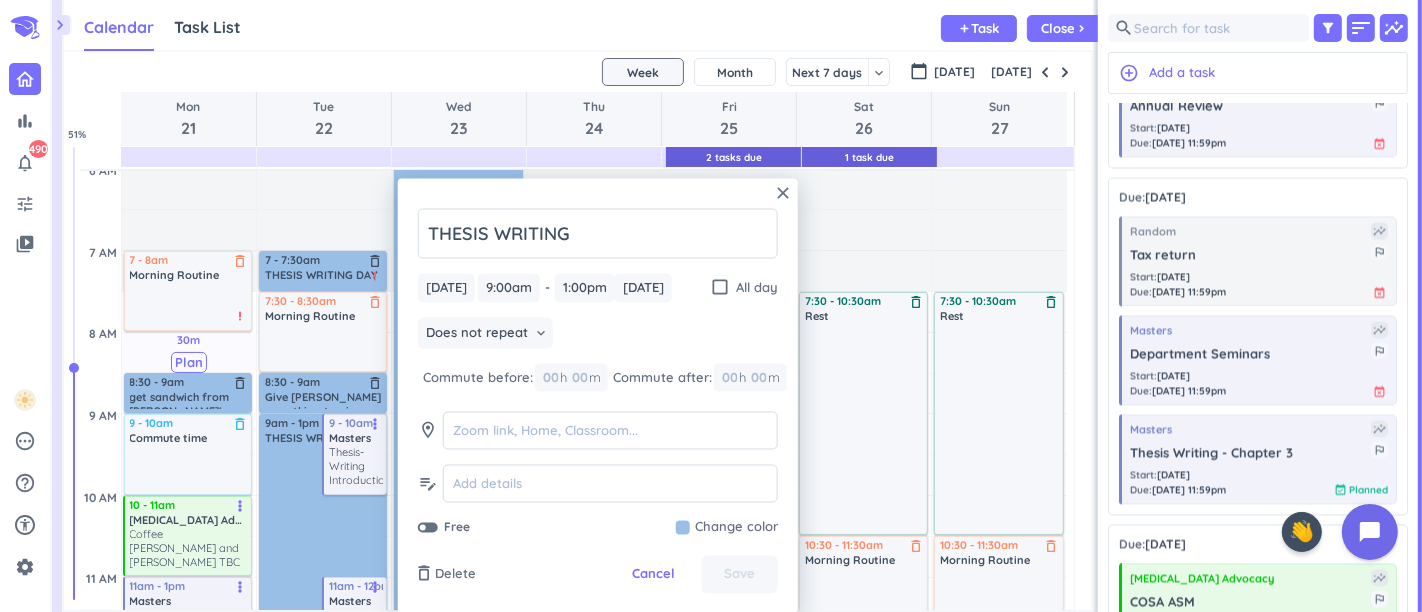 click on "Delete" at bounding box center (455, 575) 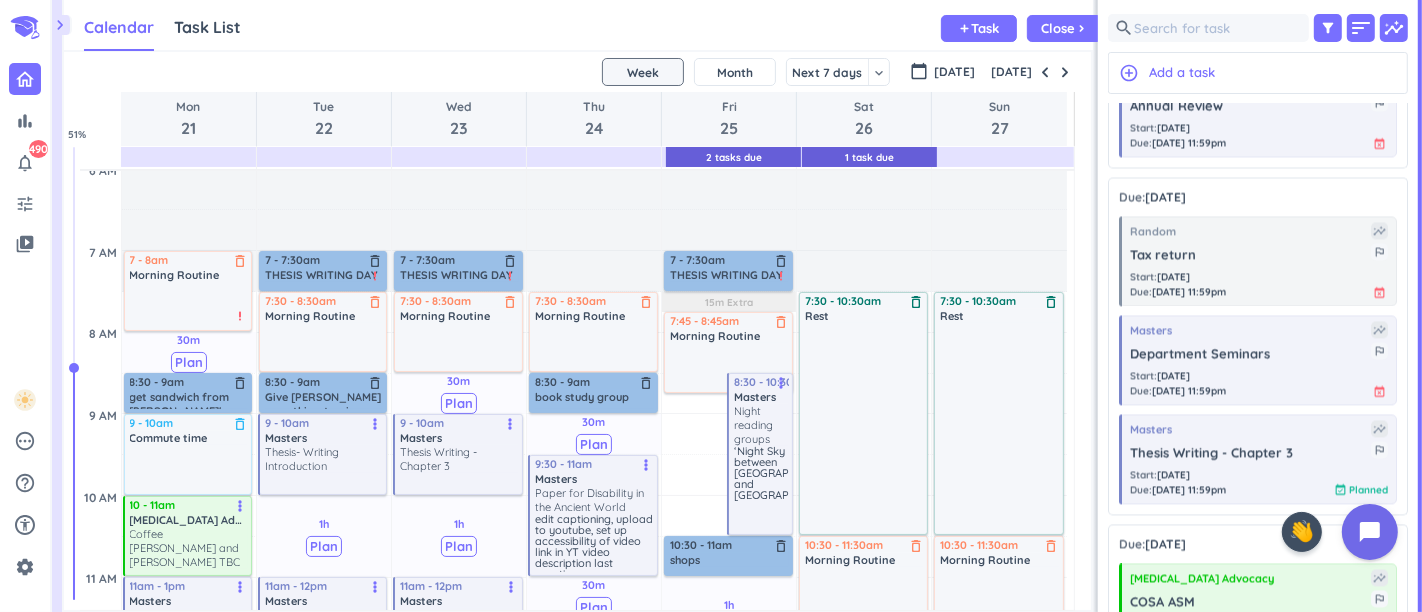 scroll, scrollTop: 165, scrollLeft: 0, axis: vertical 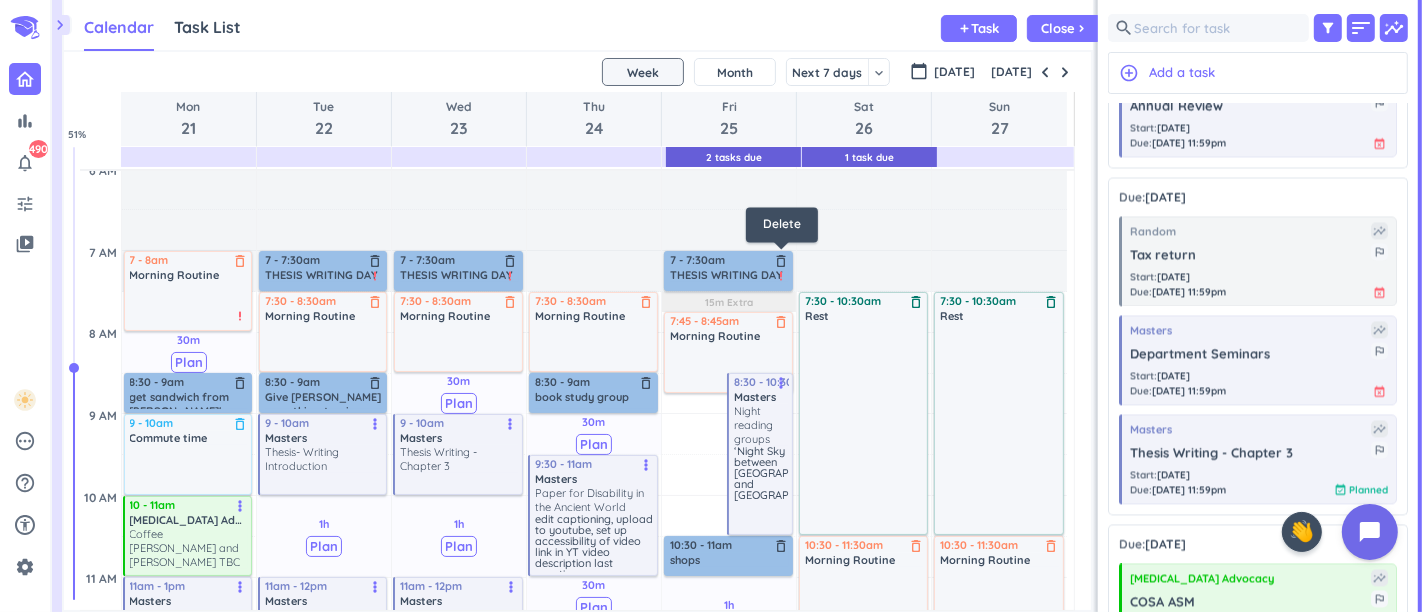 click on "delete_outline" at bounding box center (781, 261) 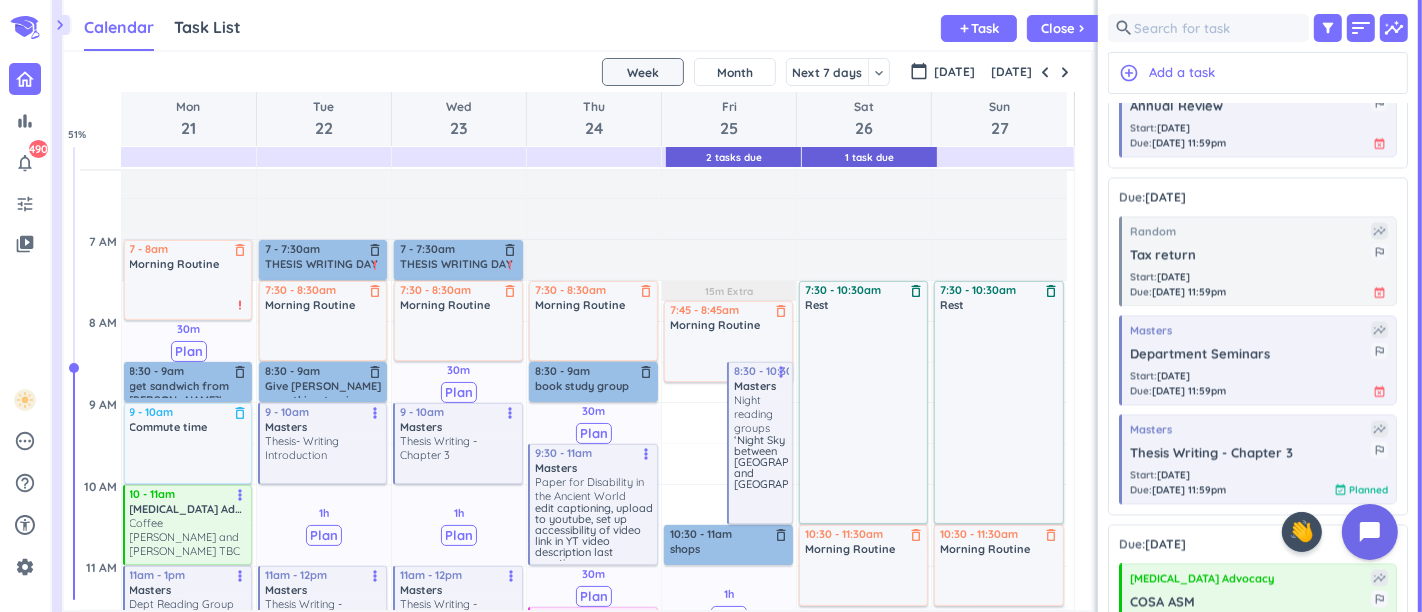scroll, scrollTop: 165, scrollLeft: 0, axis: vertical 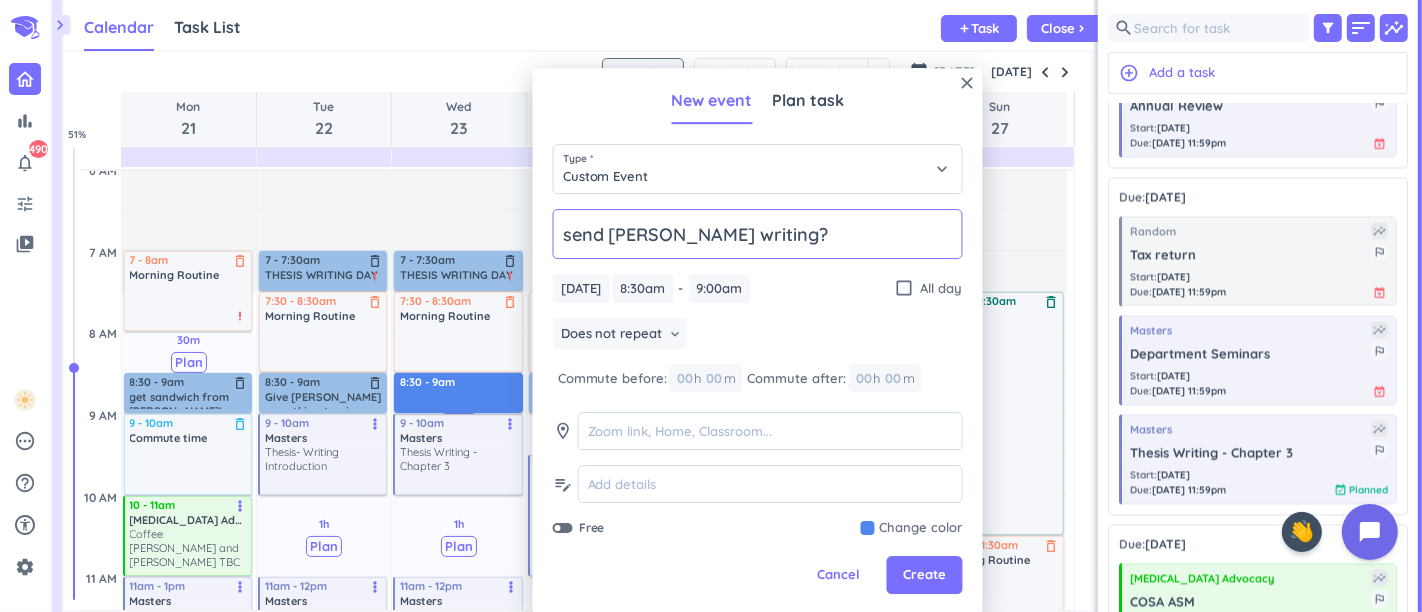 type on "send [PERSON_NAME] writing?" 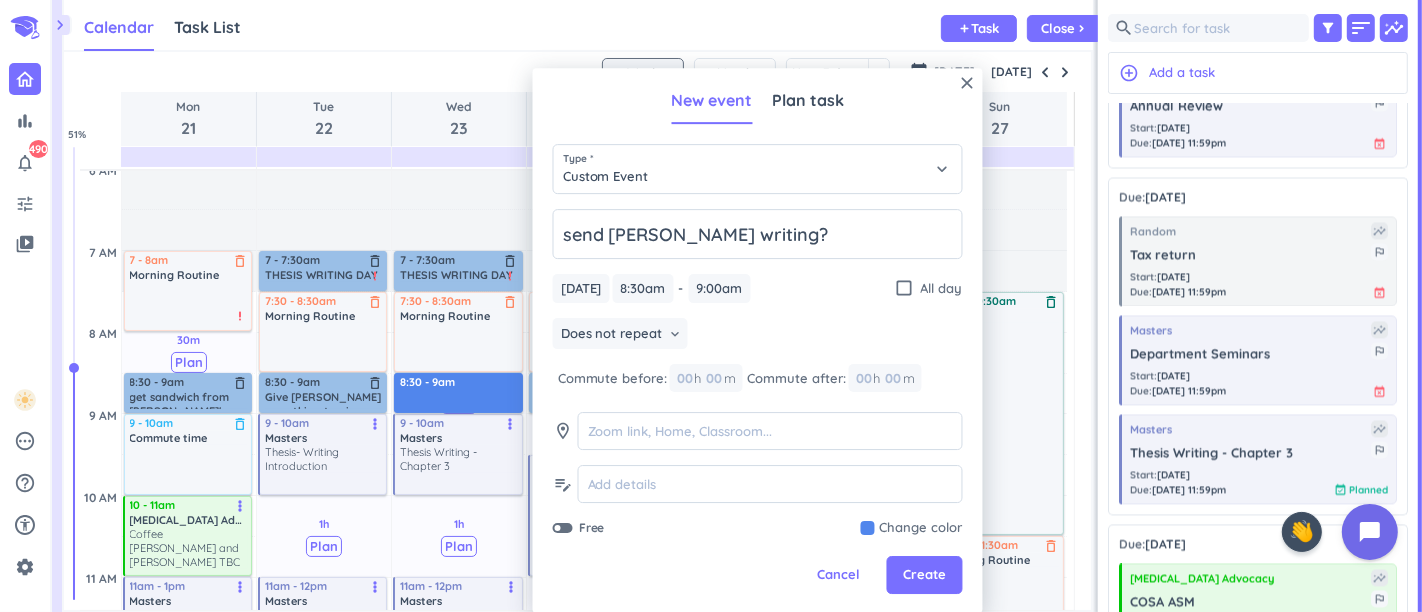 click on "close New event Plan task Type * Custom Event keyboard_arrow_down send [PERSON_NAME] writing? [DATE] [DATE]   8:30am 8:30am - 9:00am 9:00am check_box_outline_blank All day Does not repeat keyboard_arrow_down Commute before: 00 h 00 m Commute after: 00 h 00 m room edit_note Free Change color Cancel Create" at bounding box center (758, 340) 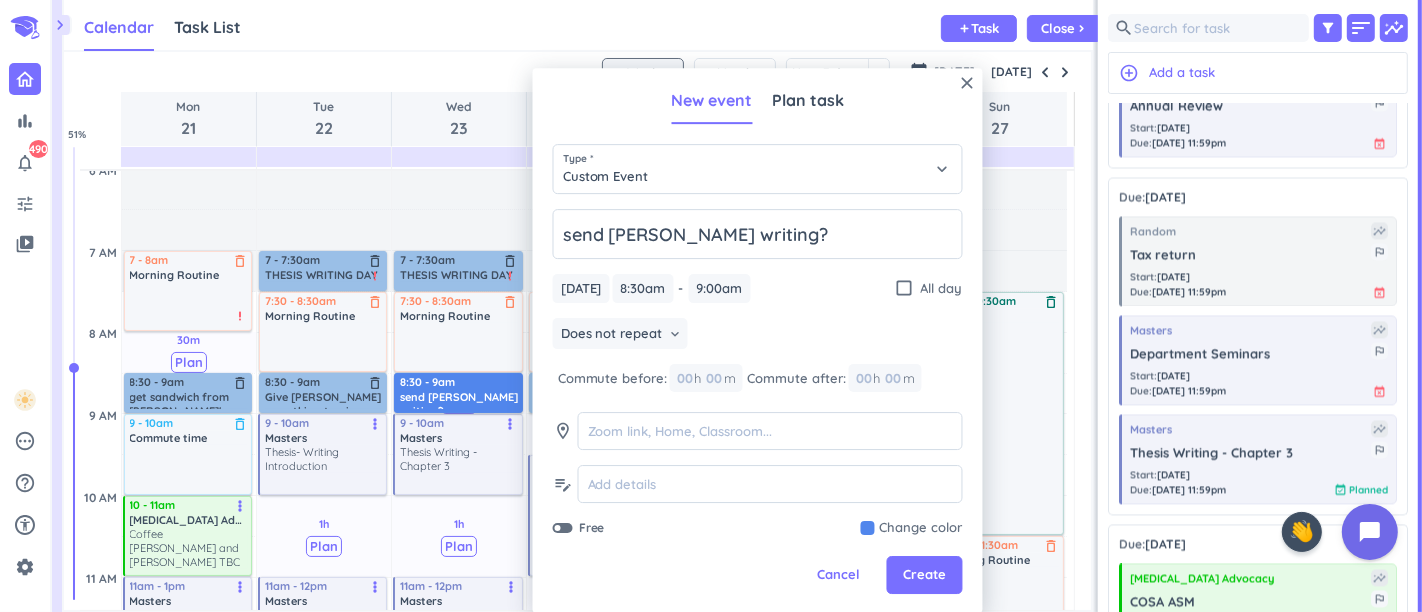 click at bounding box center [912, 529] 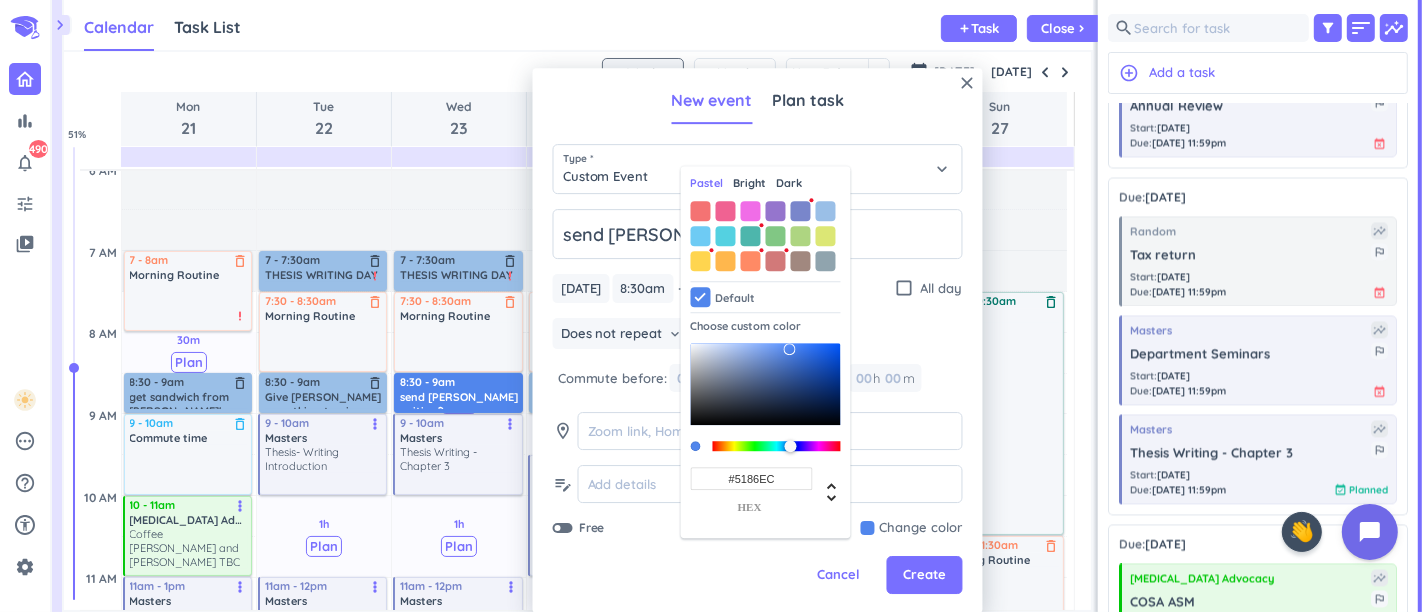 click at bounding box center [826, 211] 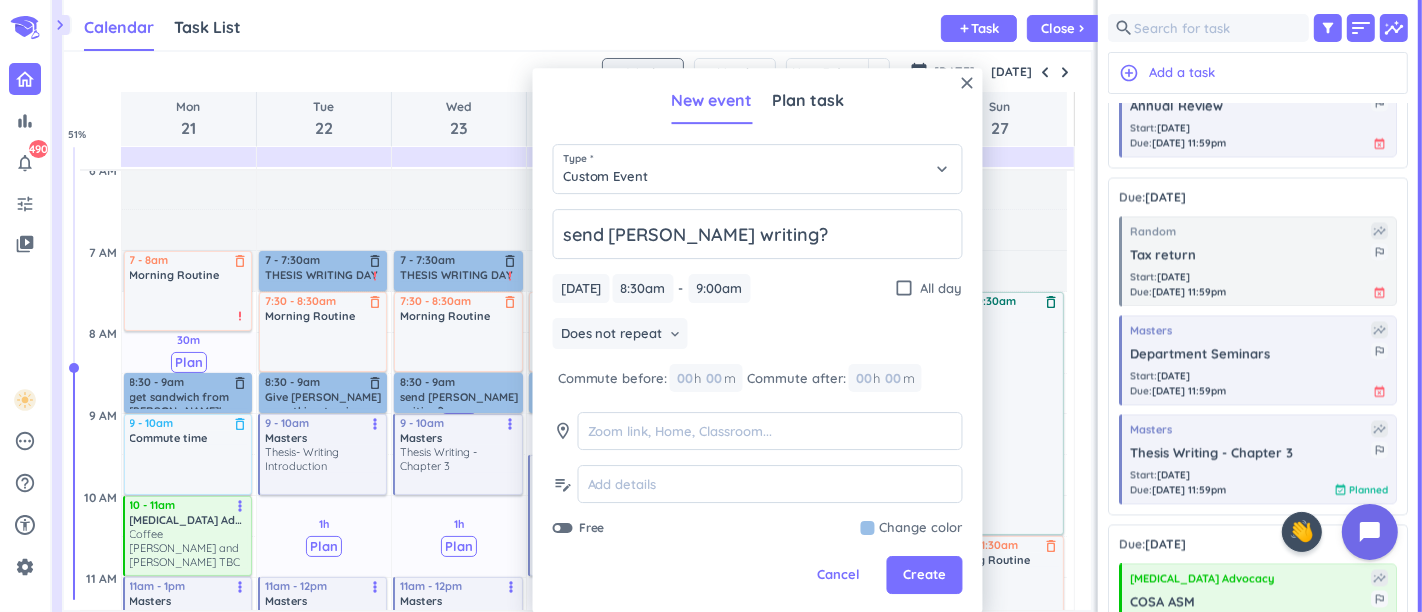click on "Create" at bounding box center (924, 576) 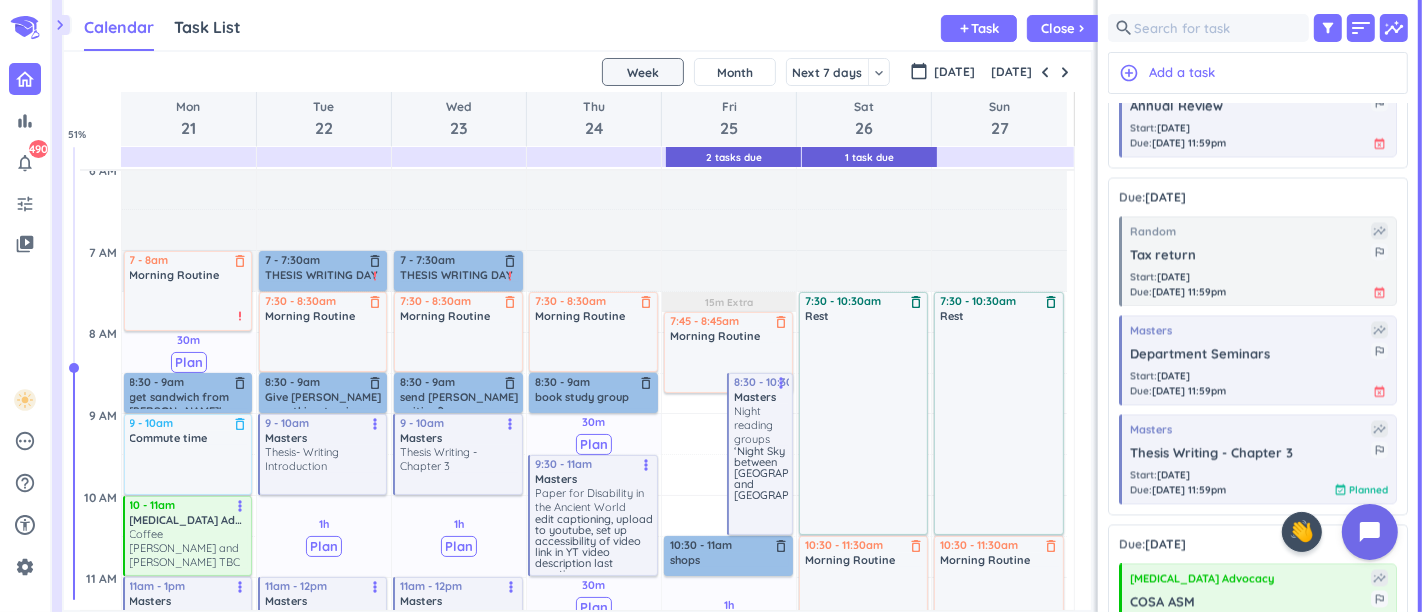 click at bounding box center [1065, 72] 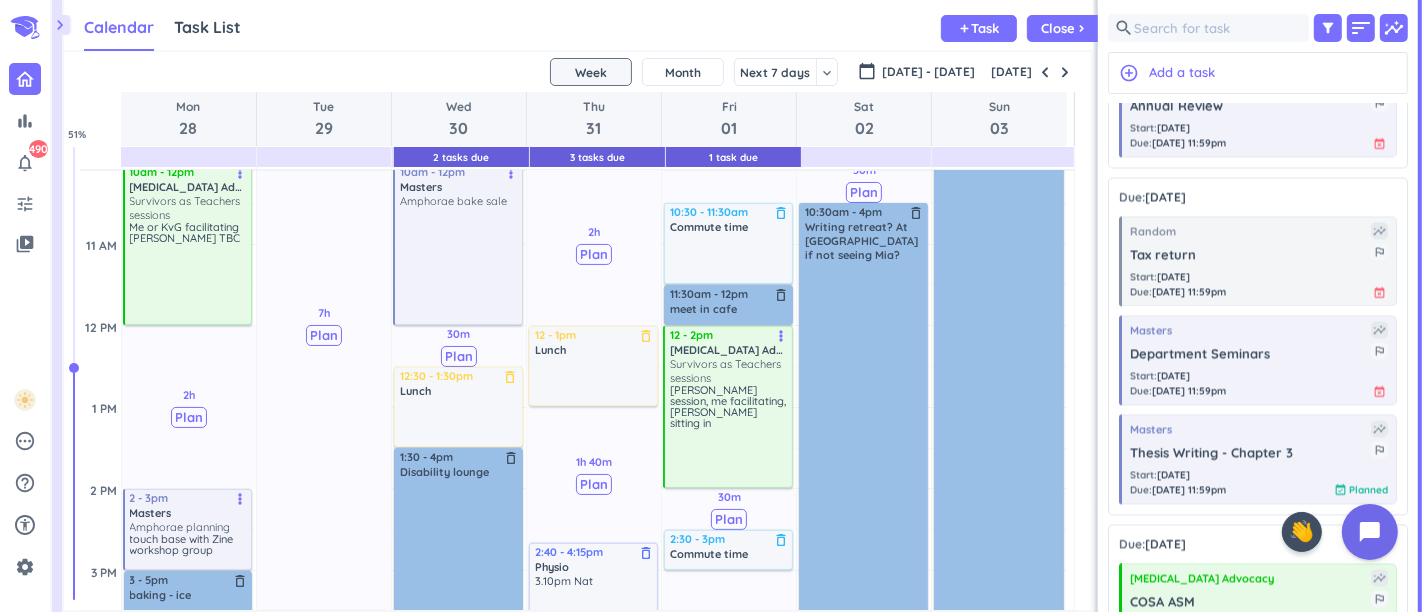 scroll, scrollTop: 609, scrollLeft: 0, axis: vertical 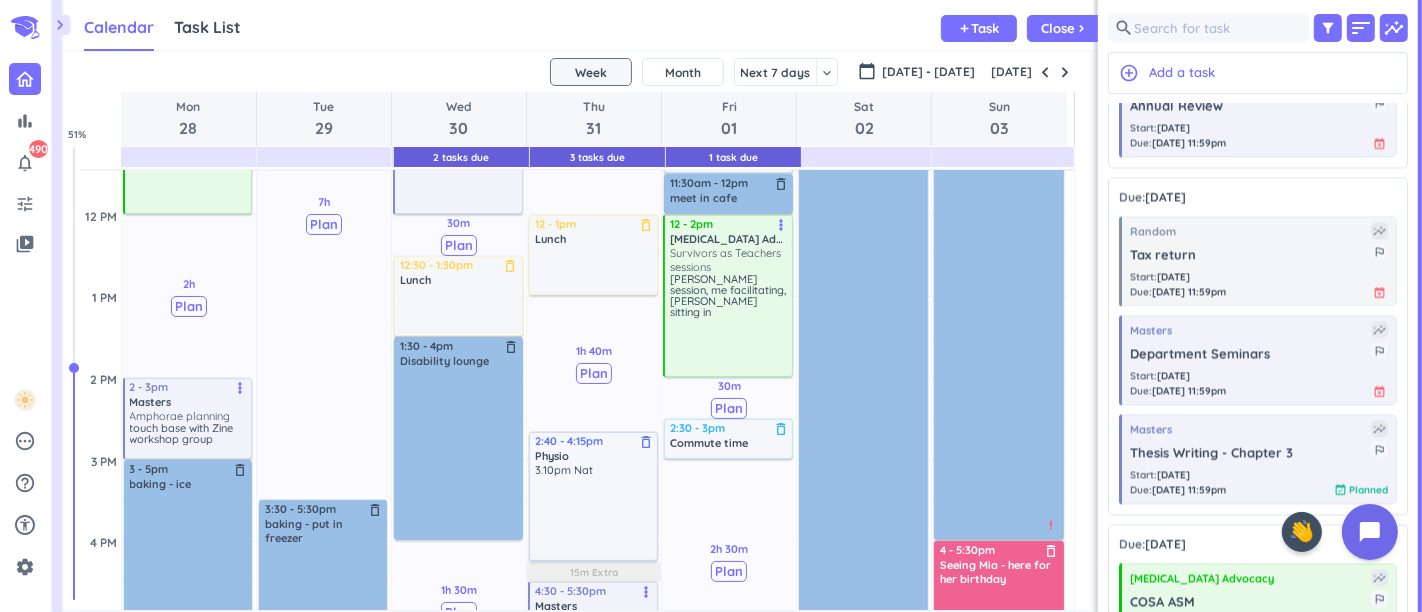 click on "[DATE]" at bounding box center (1011, 72) 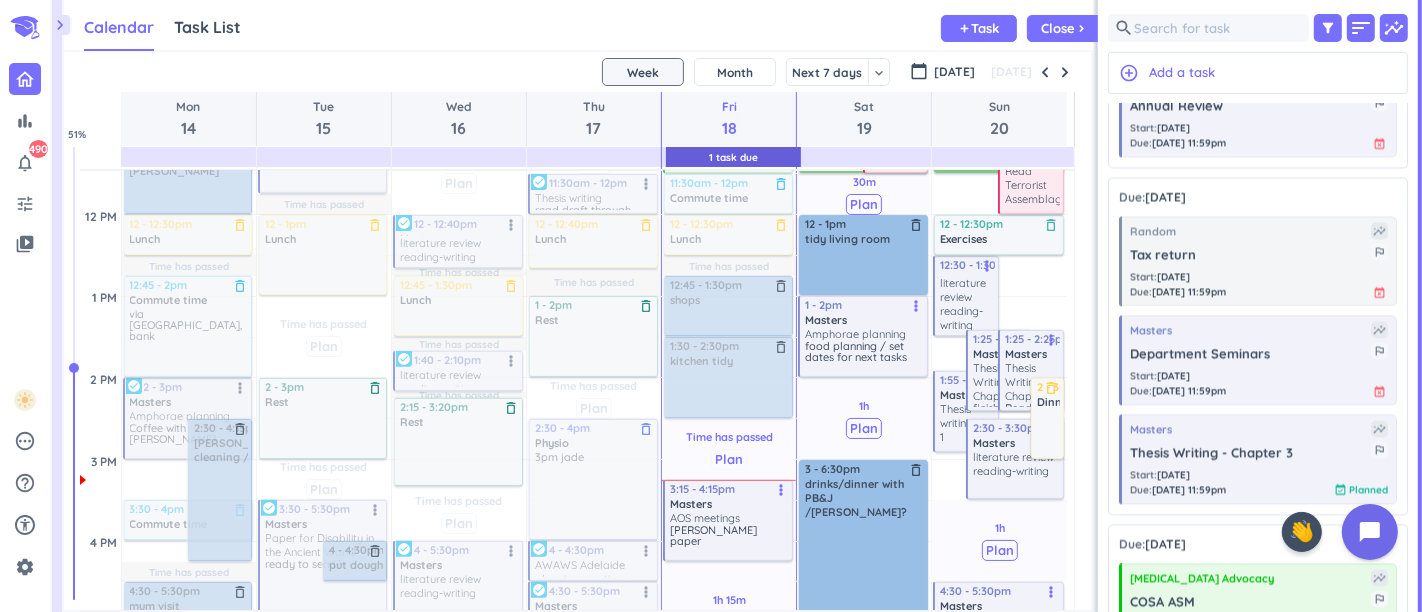 scroll, scrollTop: 165, scrollLeft: 0, axis: vertical 